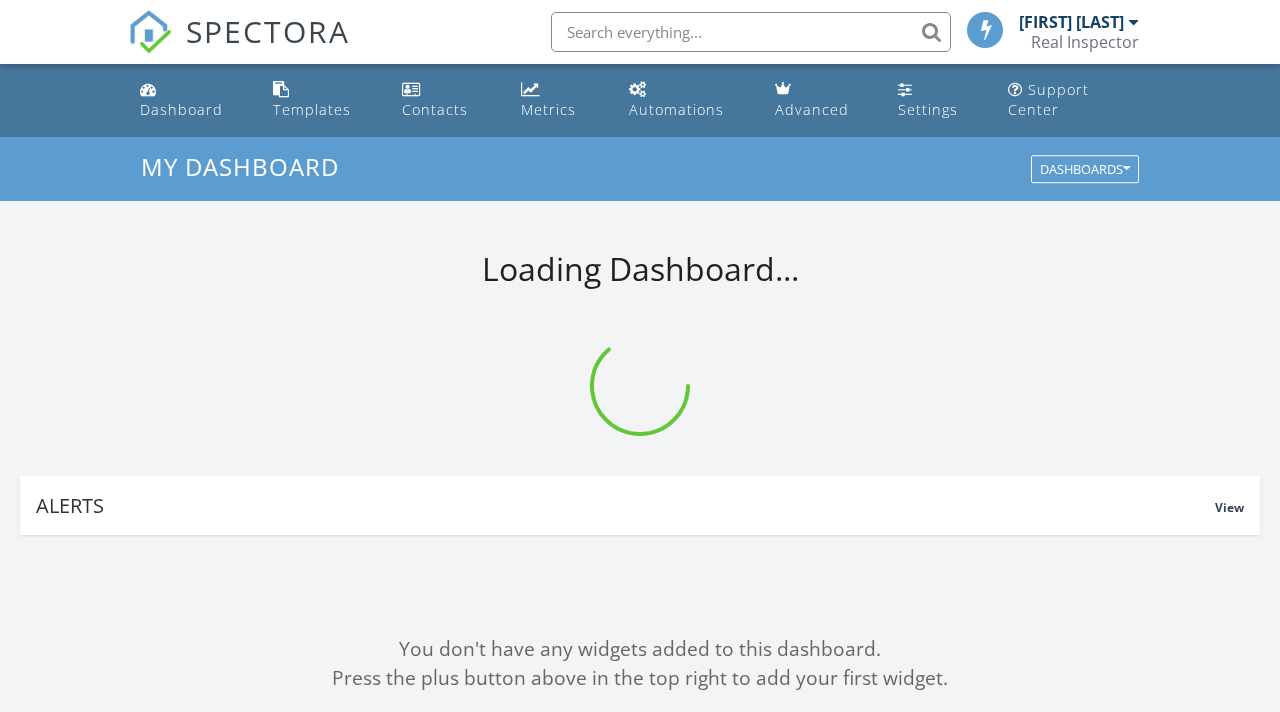 scroll, scrollTop: 0, scrollLeft: 0, axis: both 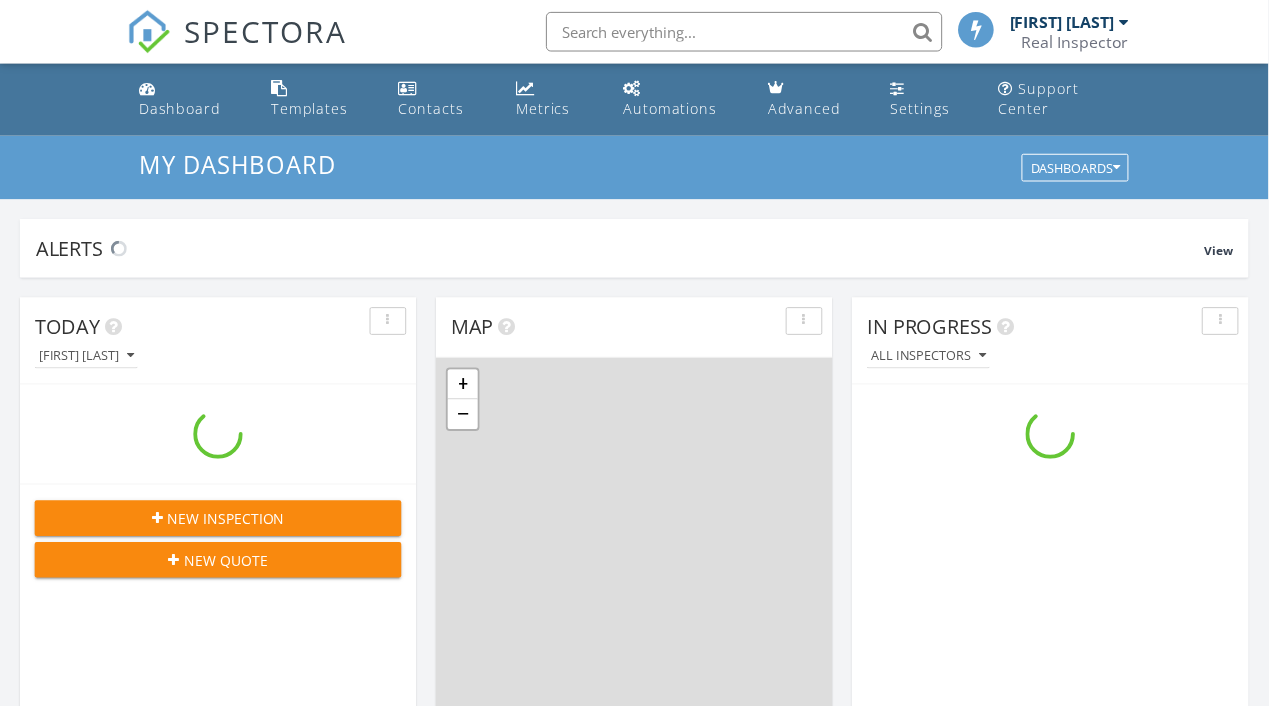 click on "Real Inspector" at bounding box center [1085, 42] 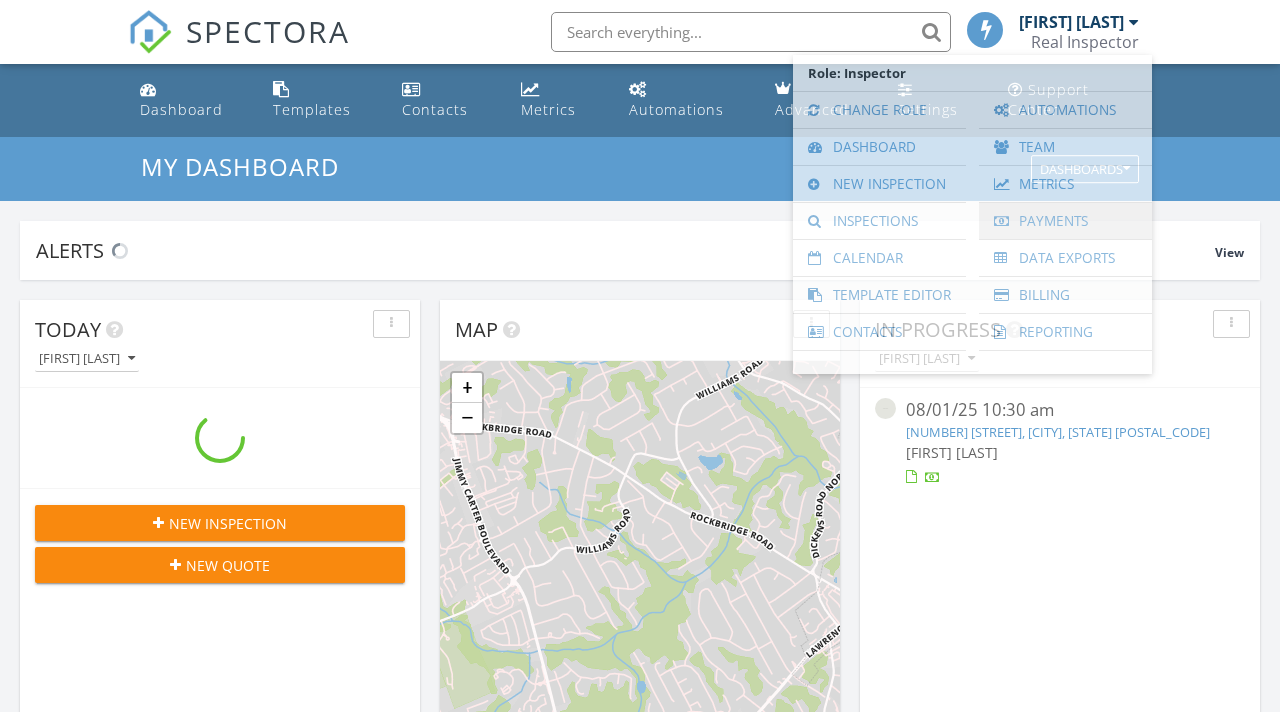 scroll, scrollTop: 0, scrollLeft: 0, axis: both 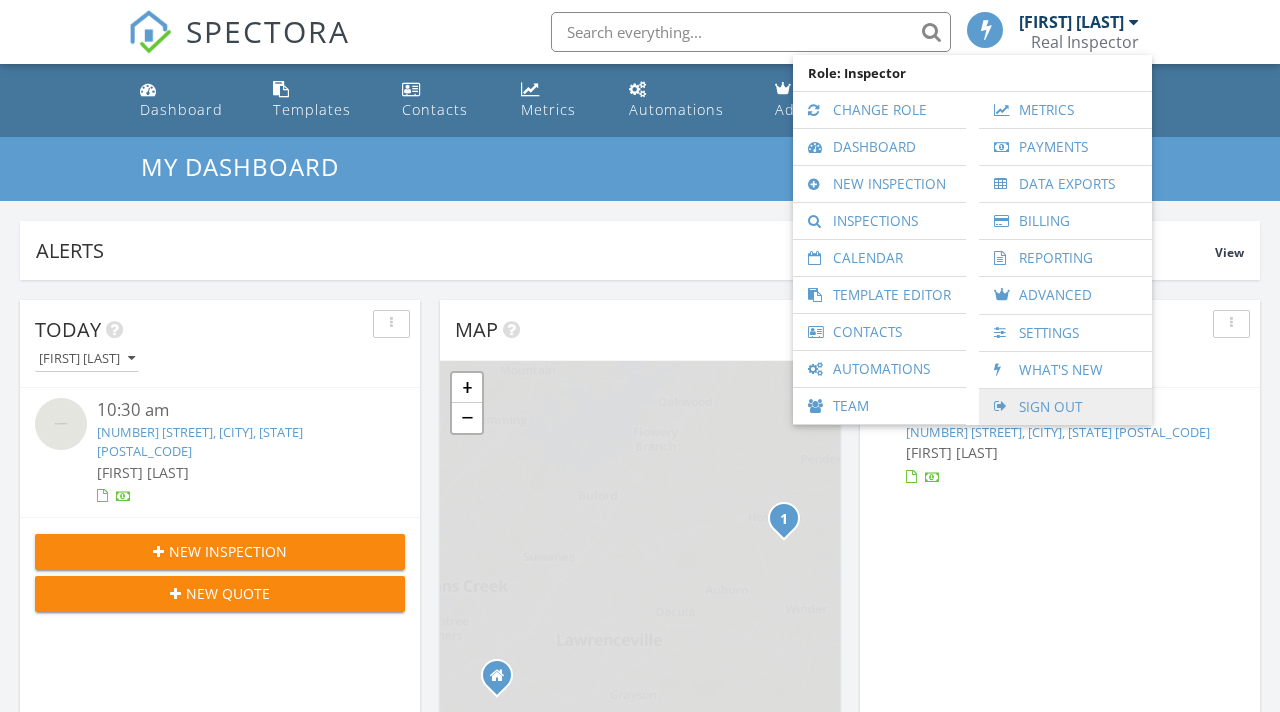 click on "Sign Out" at bounding box center [1065, 407] 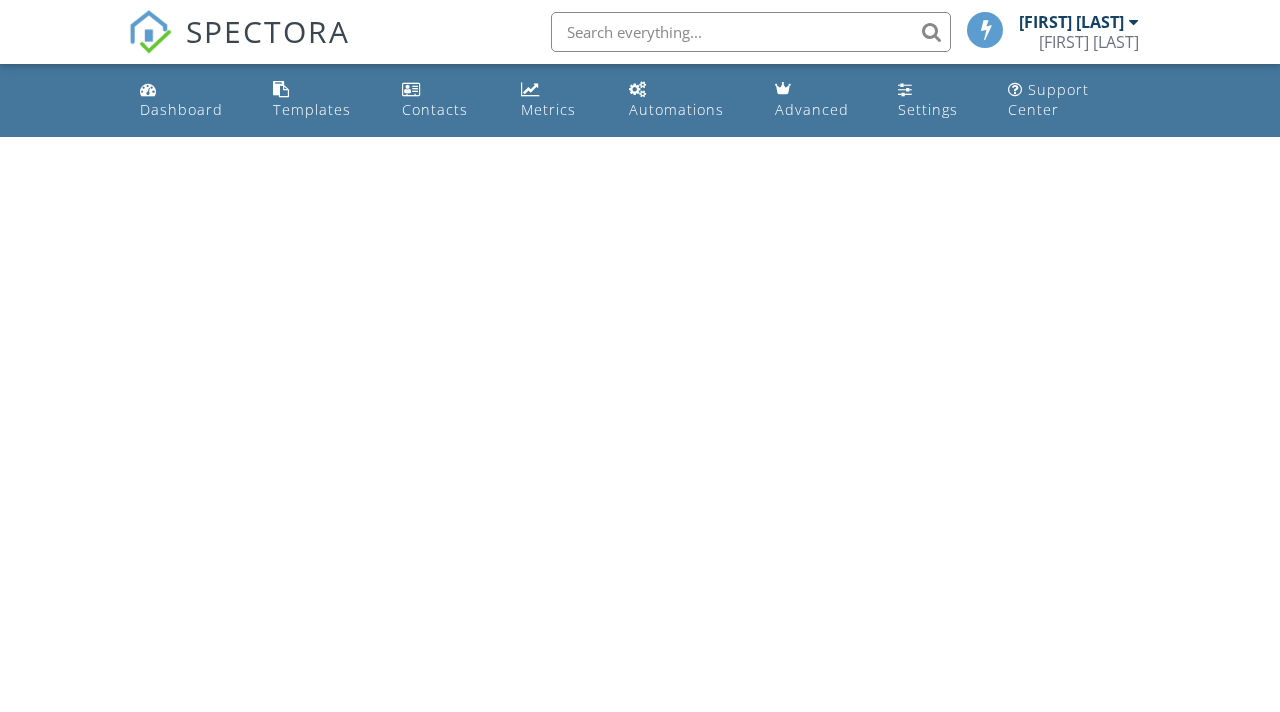 scroll, scrollTop: 0, scrollLeft: 0, axis: both 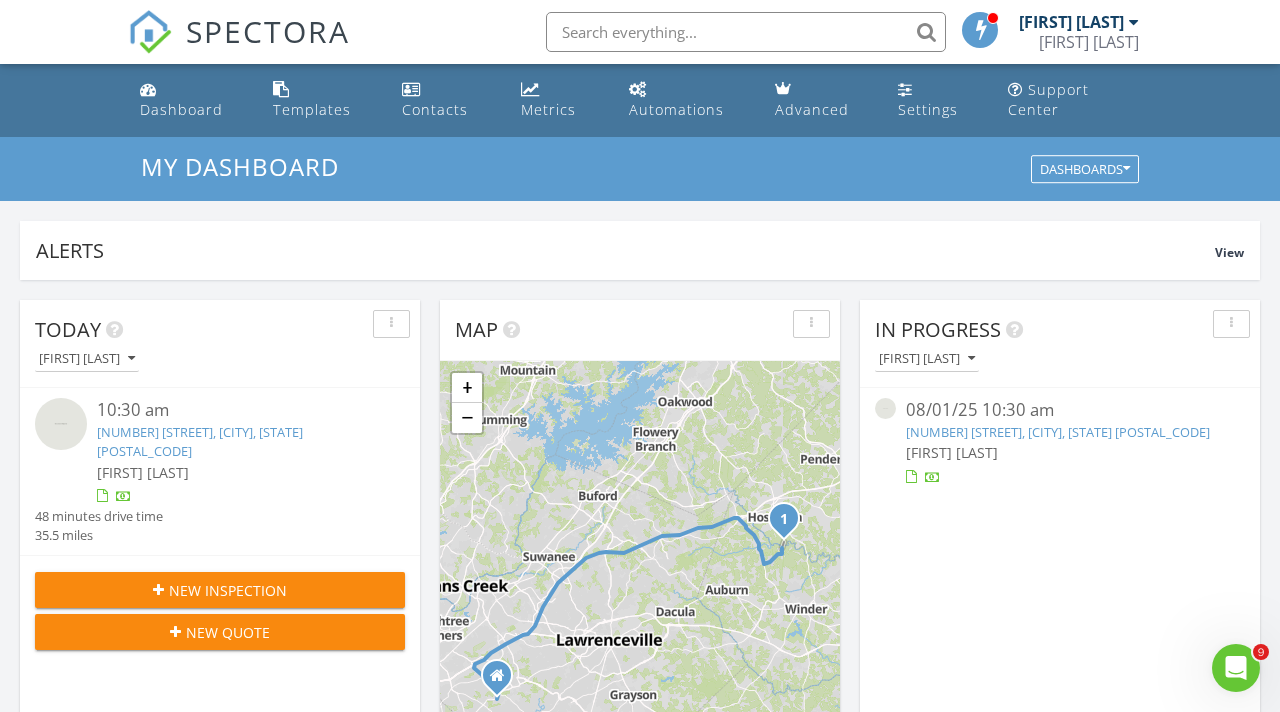 click on "[NUMBER] [STREET], [CITY], [STATE] [POSTAL_CODE]" at bounding box center (1060, 432) 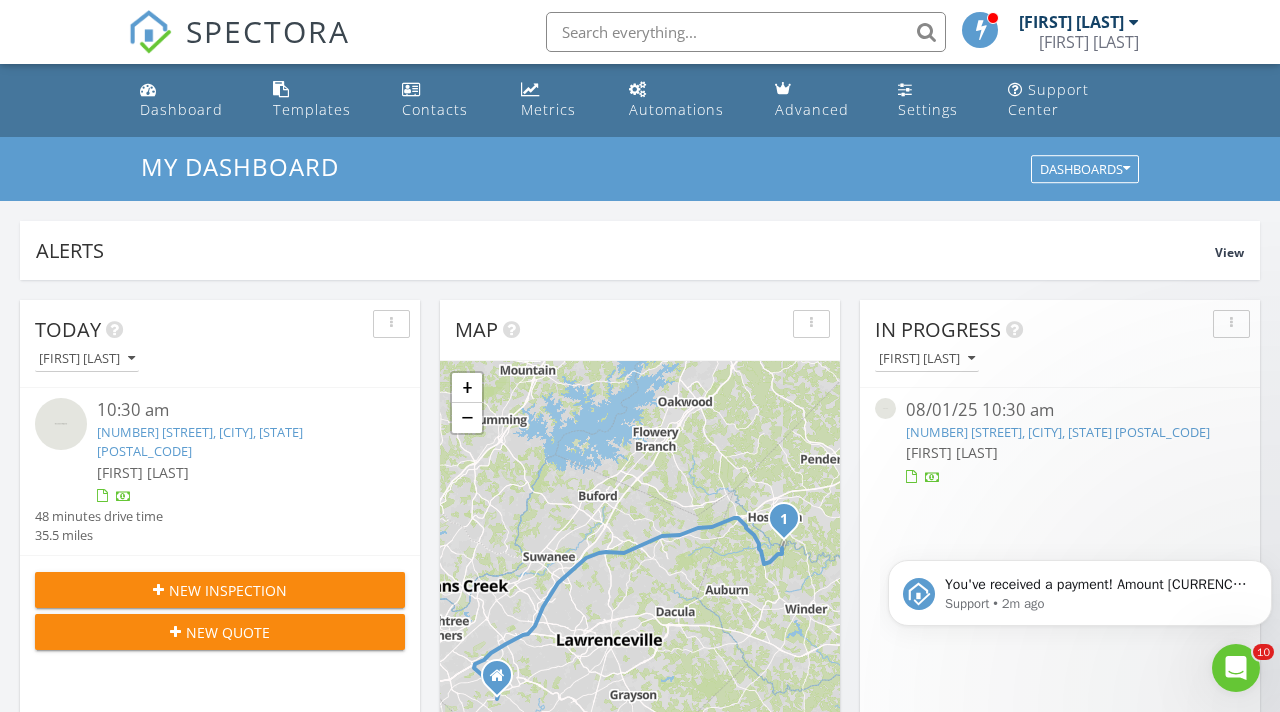 scroll, scrollTop: 0, scrollLeft: 0, axis: both 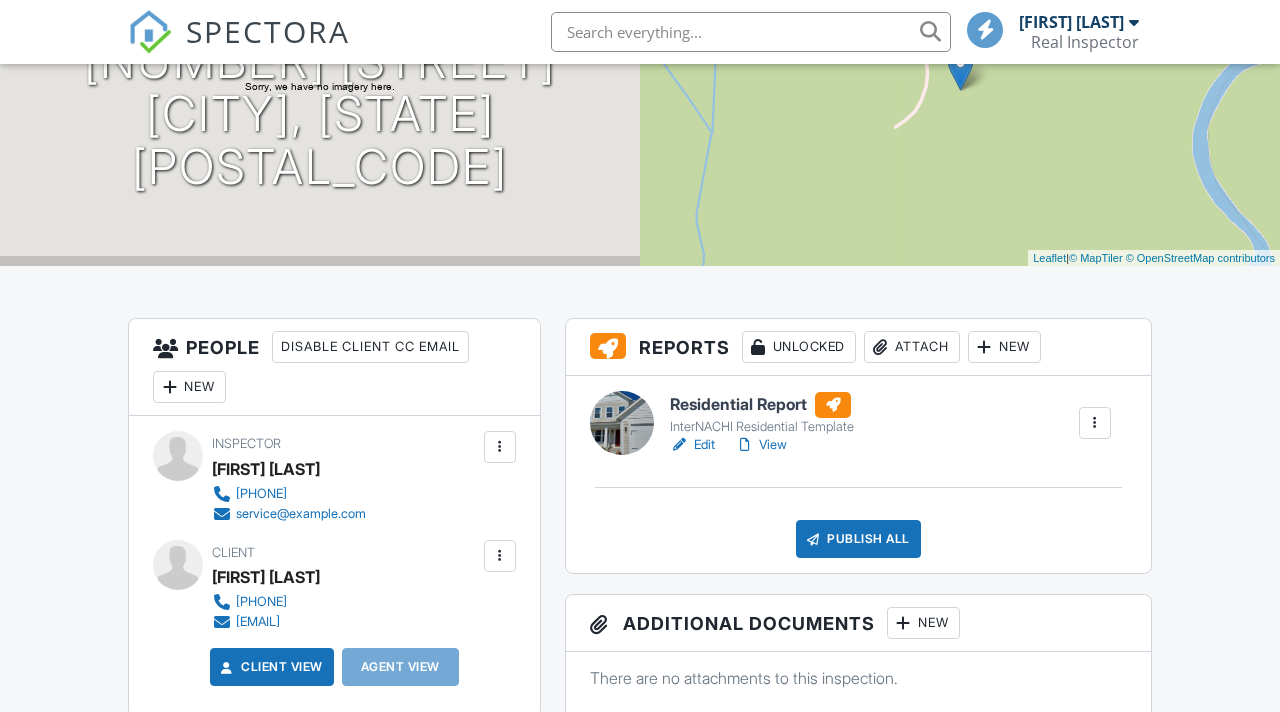 click on "Edit" at bounding box center (692, 445) 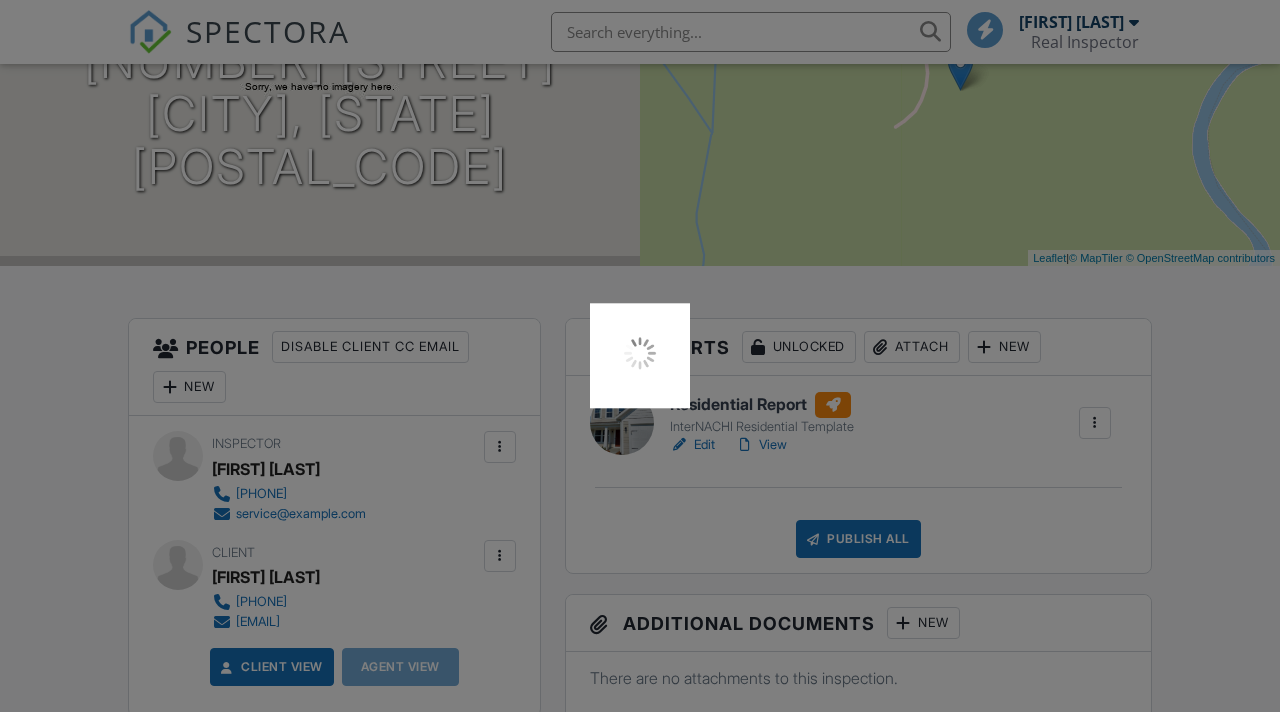 scroll, scrollTop: 288, scrollLeft: 0, axis: vertical 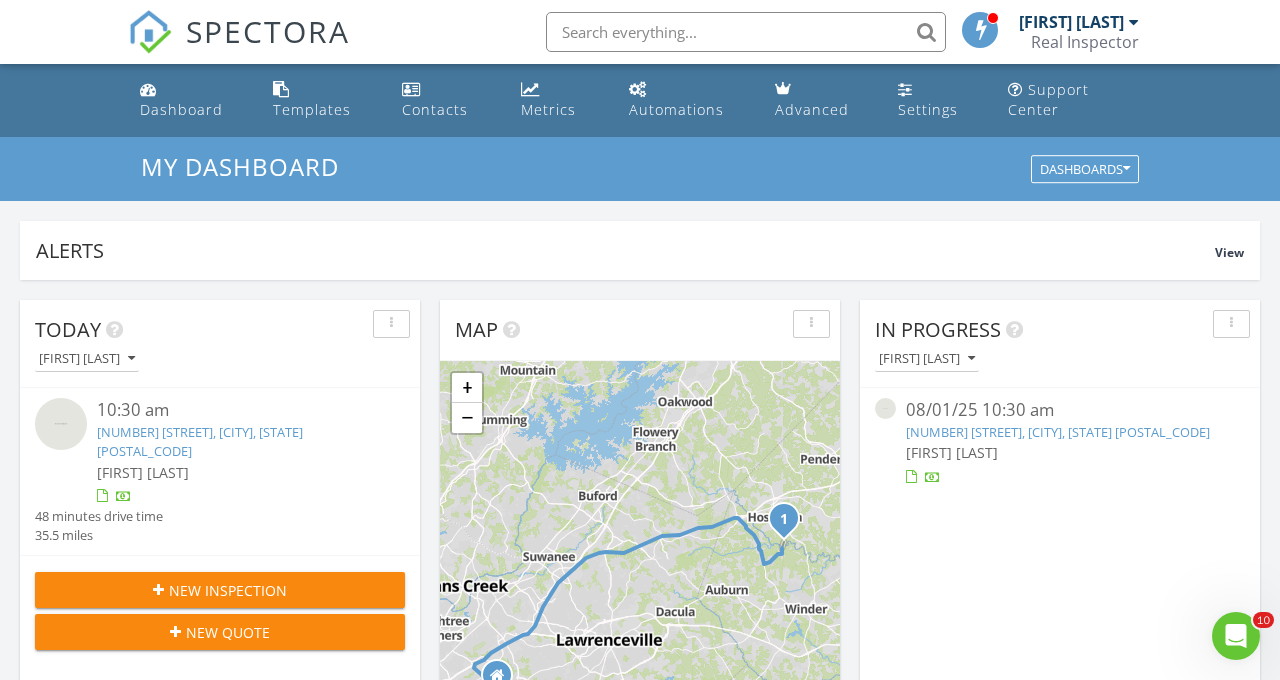 click on "[NUMBER] [STREET], [CITY], [STATE] [POSTAL_CODE]" at bounding box center (1058, 432) 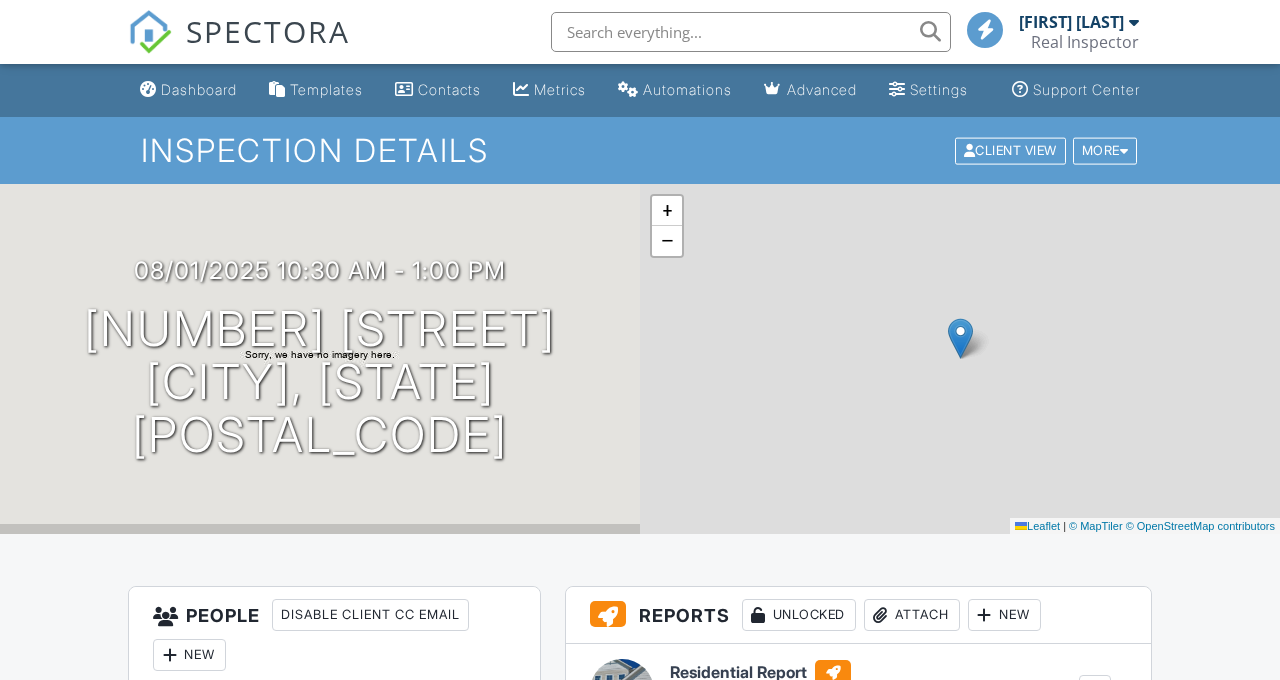 scroll, scrollTop: 0, scrollLeft: 0, axis: both 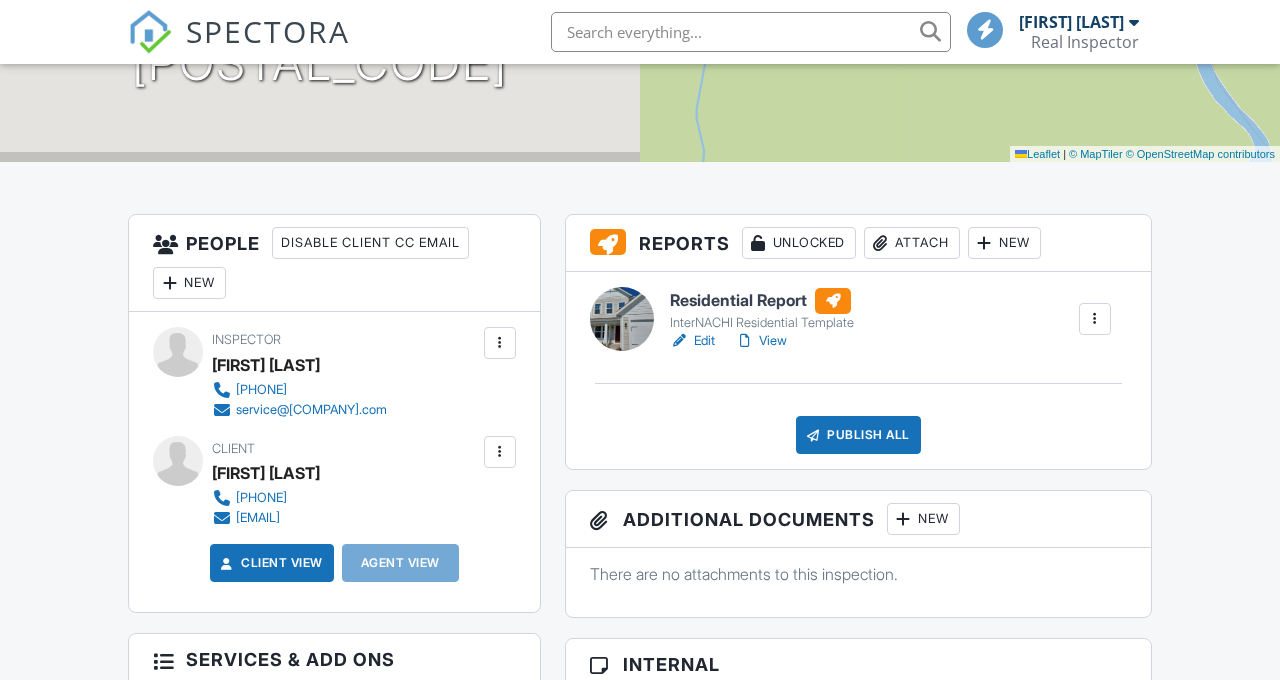 click at bounding box center (680, 341) 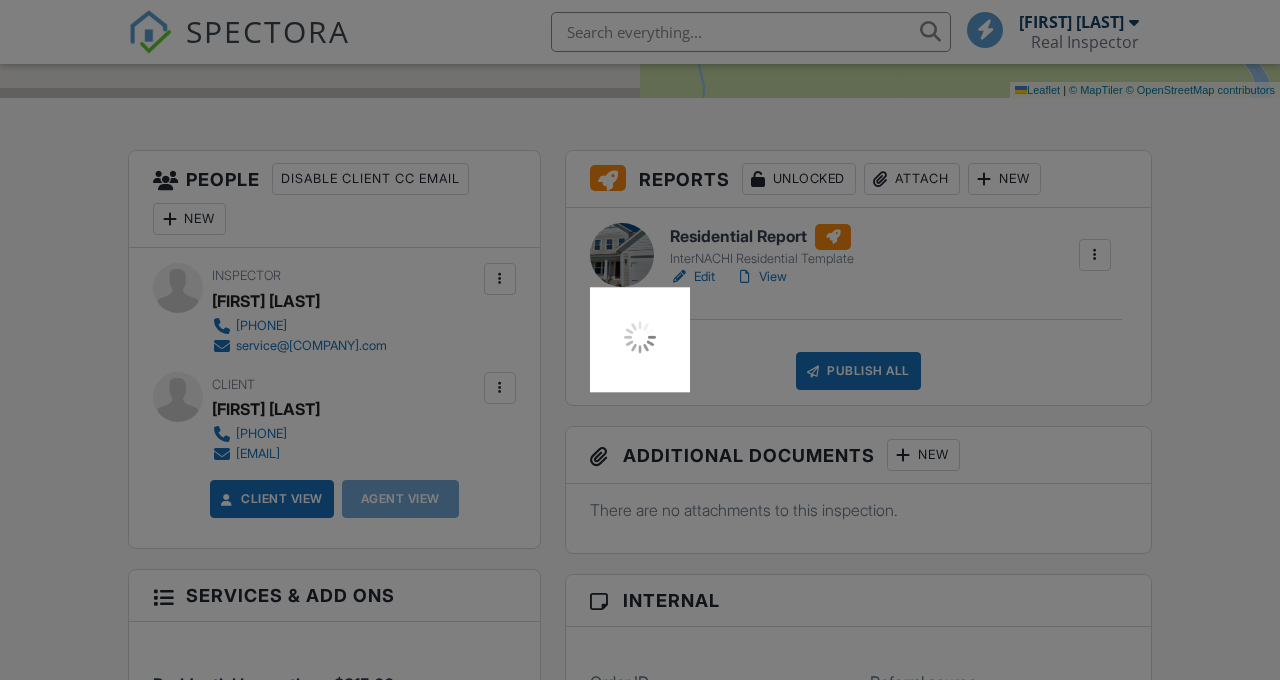 scroll, scrollTop: 468, scrollLeft: 0, axis: vertical 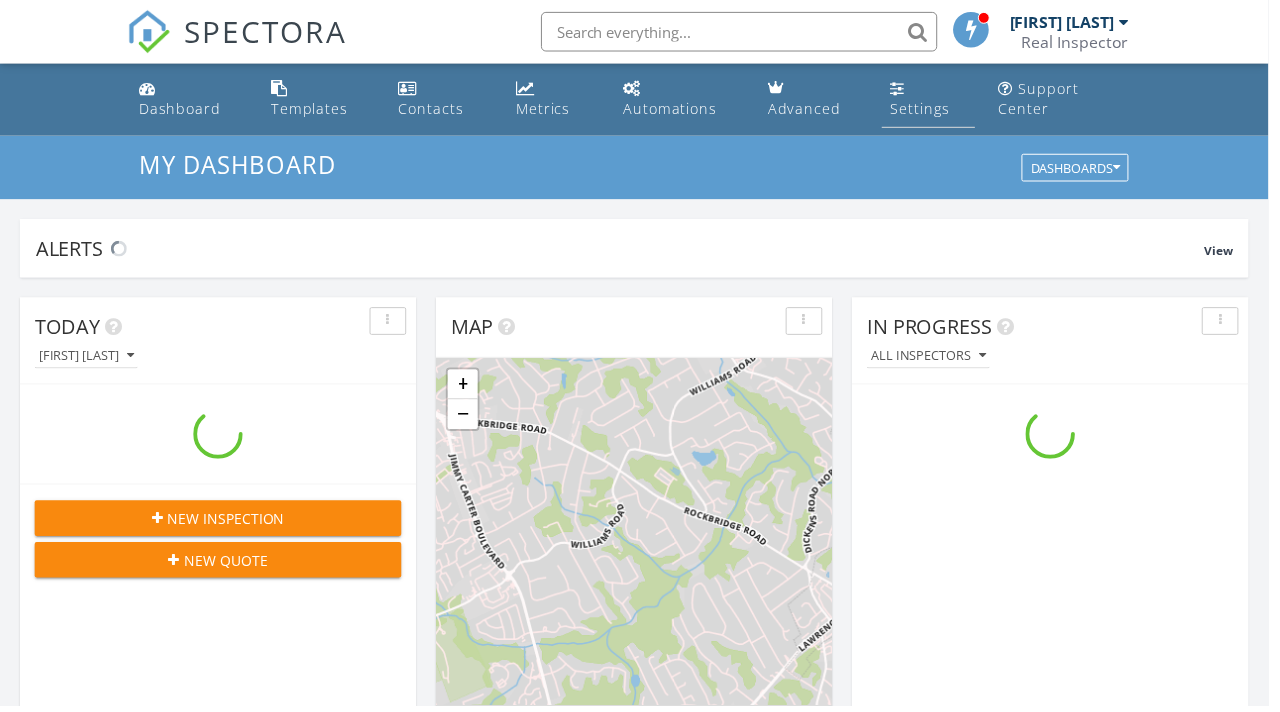 click on "Settings" at bounding box center [928, 109] 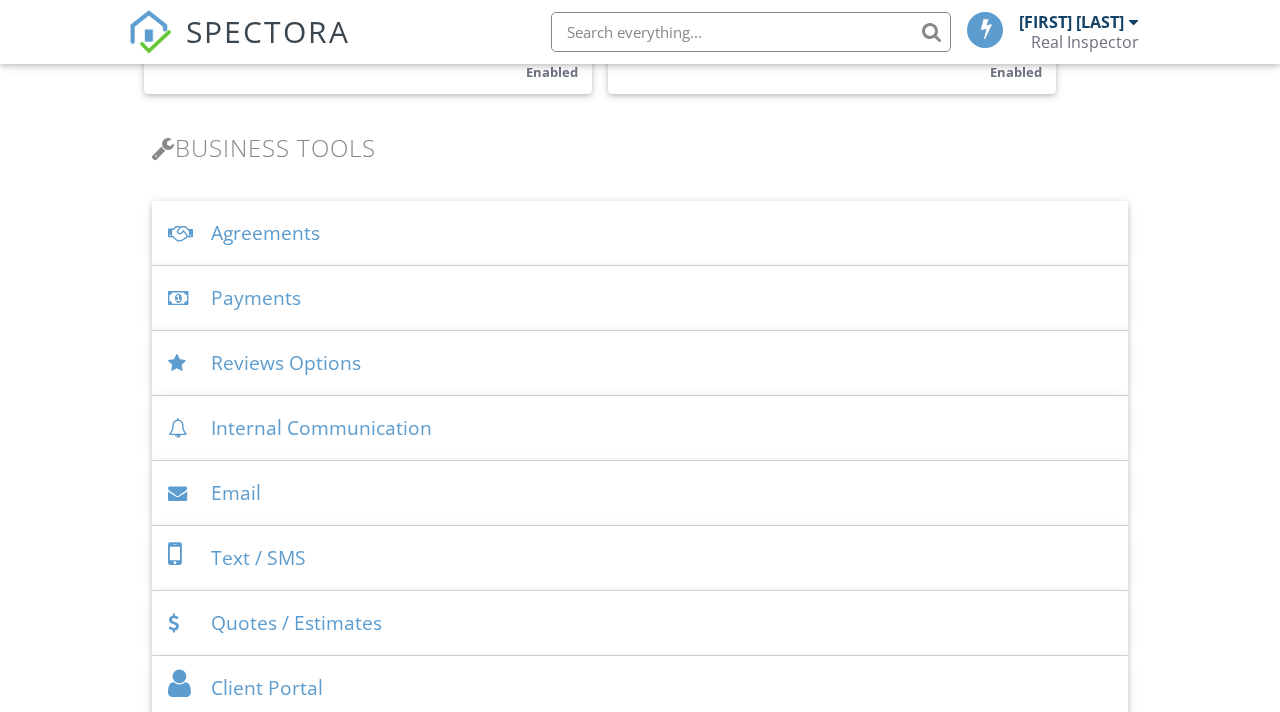click on "Payments" at bounding box center [640, 298] 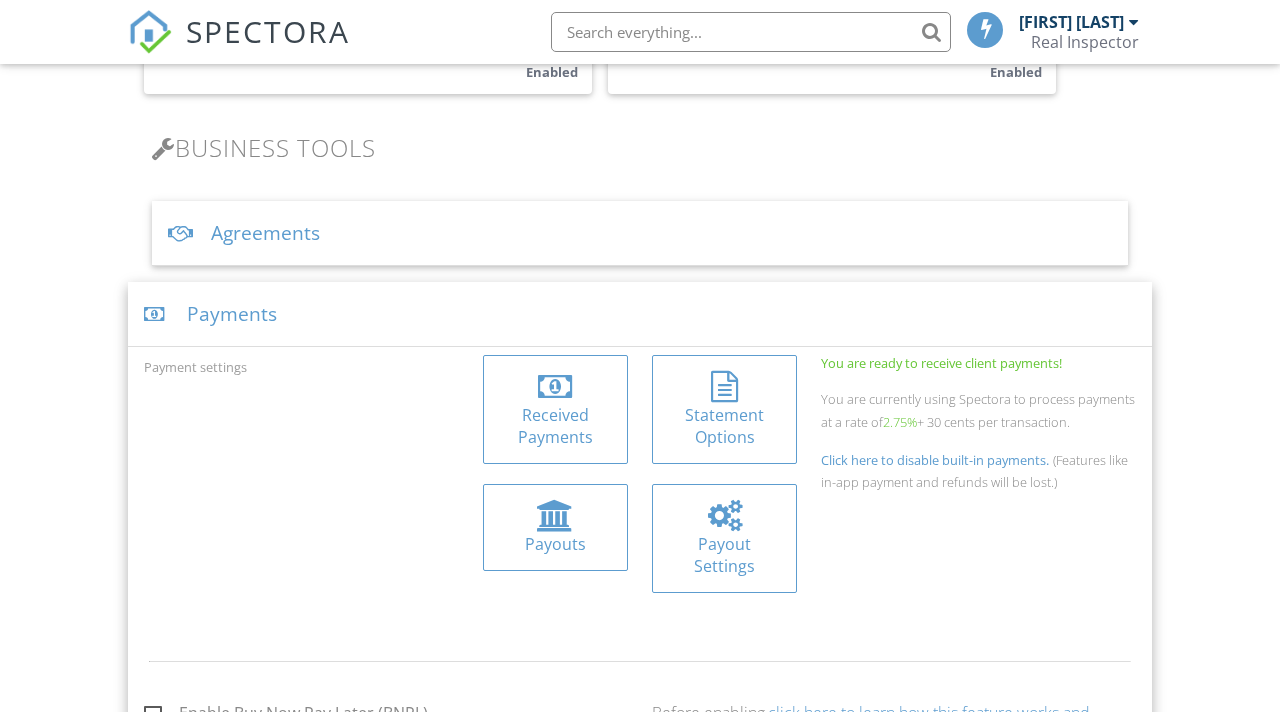 scroll, scrollTop: 0, scrollLeft: 0, axis: both 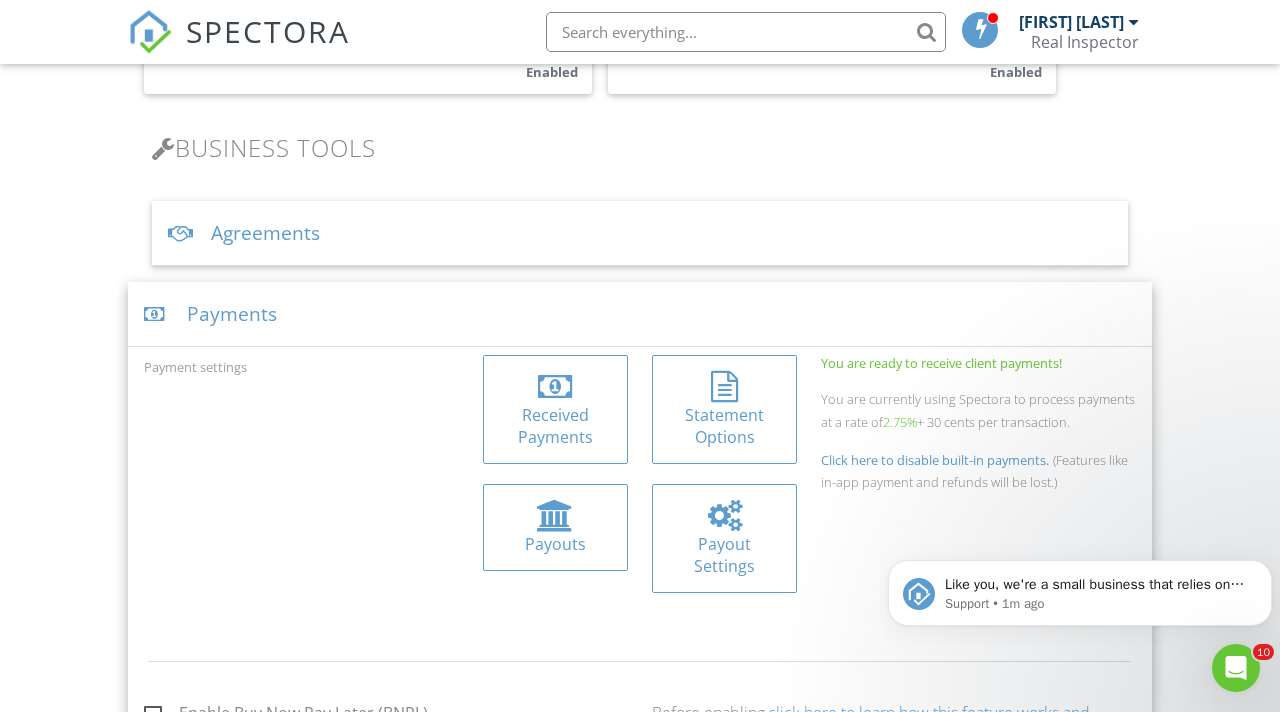 click on "Received Payments" at bounding box center (555, 426) 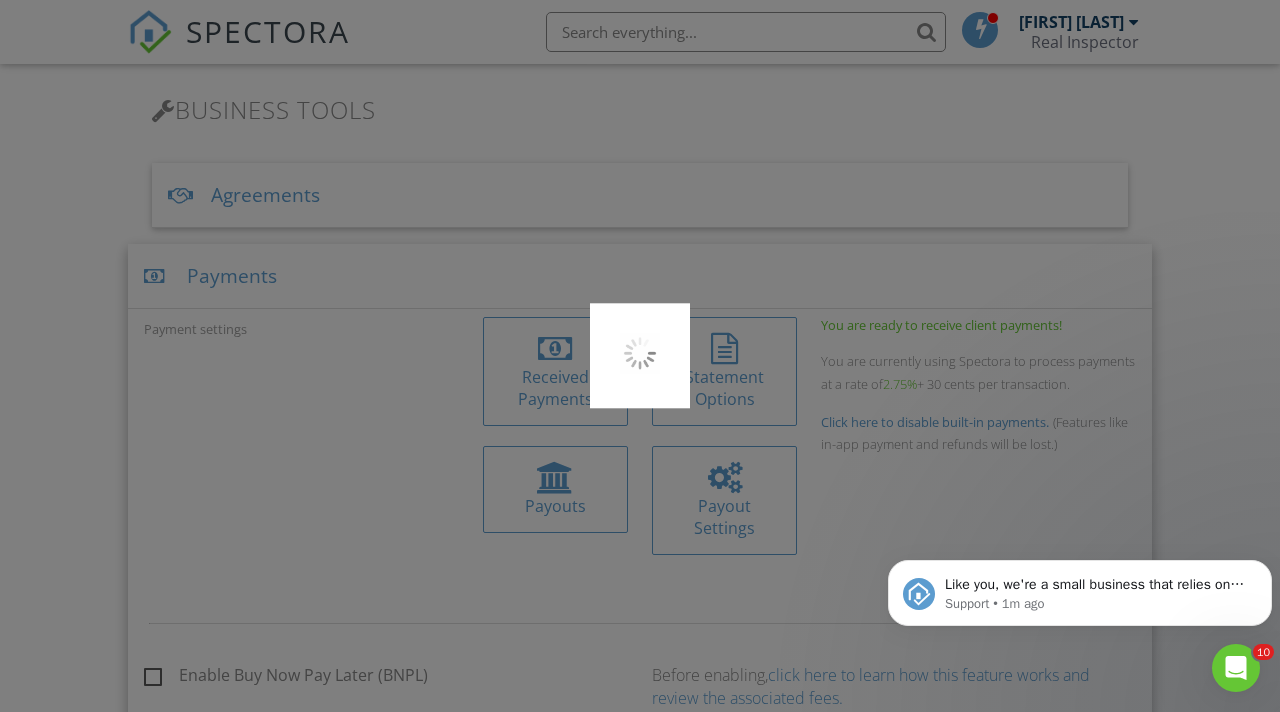 scroll, scrollTop: 687, scrollLeft: 0, axis: vertical 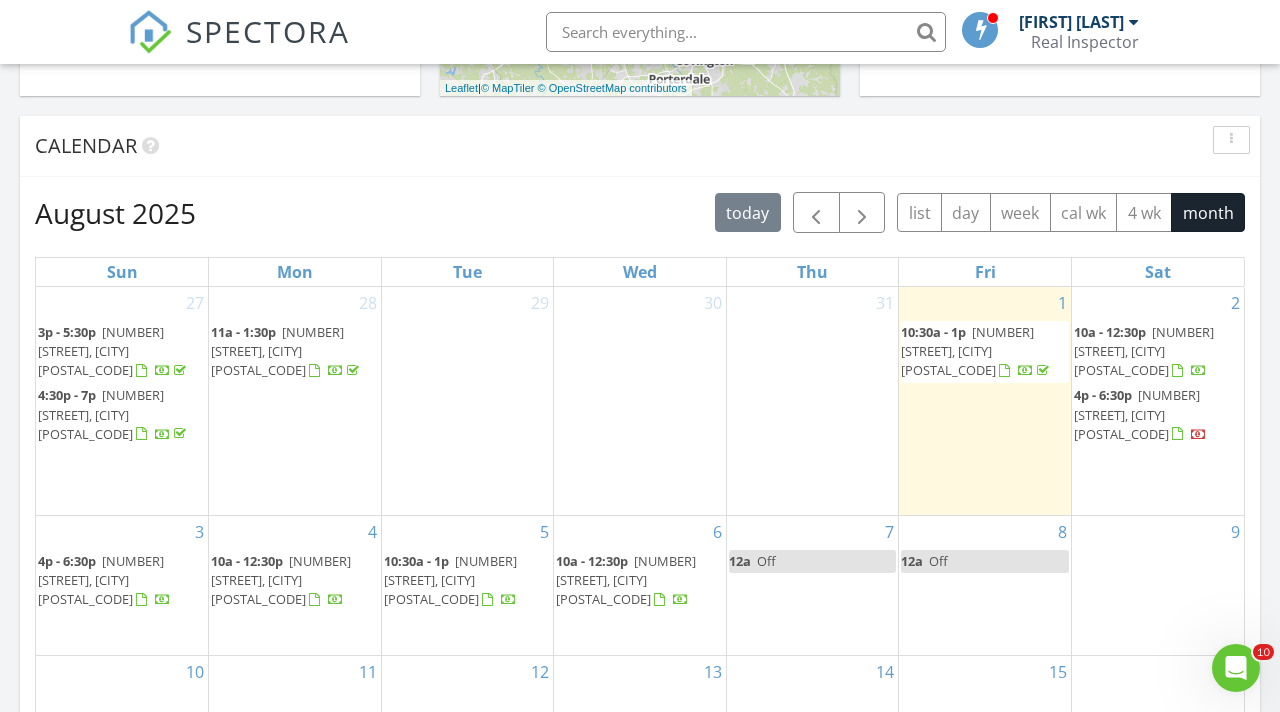 click on "[NUMBER] [STREET], [CITY] [POSTAL_CODE]" at bounding box center (1137, 414) 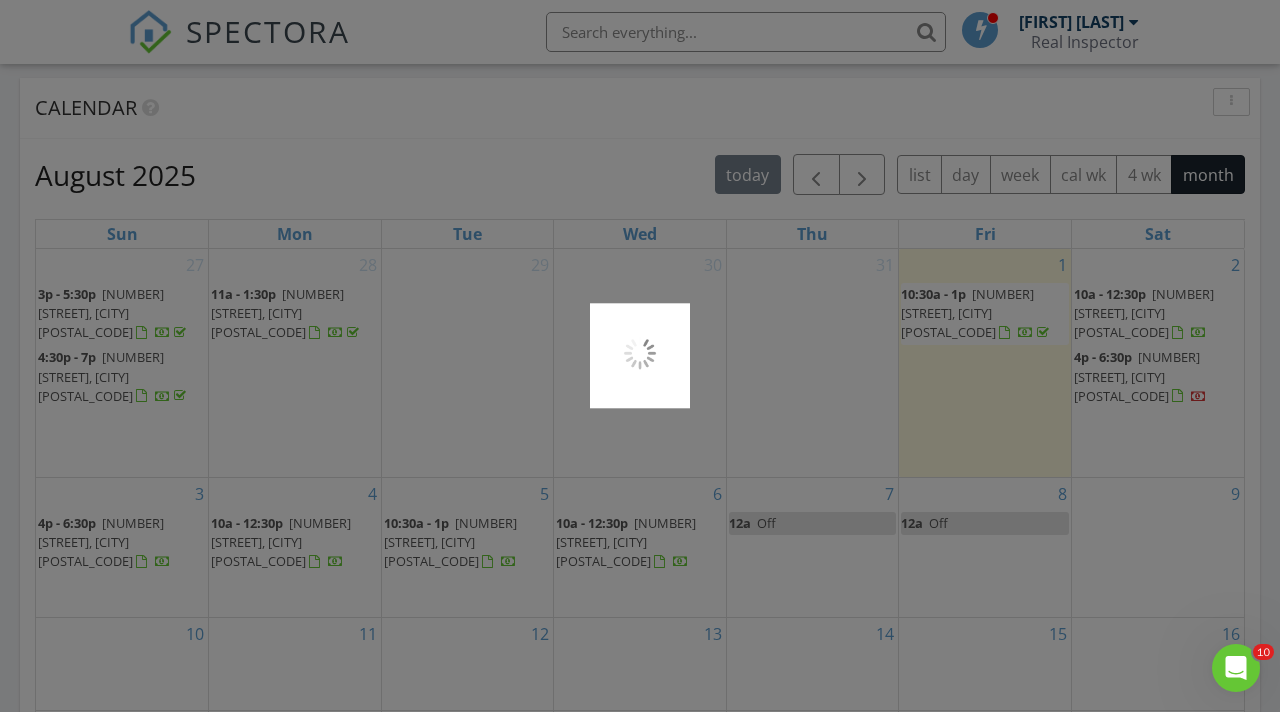 scroll, scrollTop: 848, scrollLeft: 0, axis: vertical 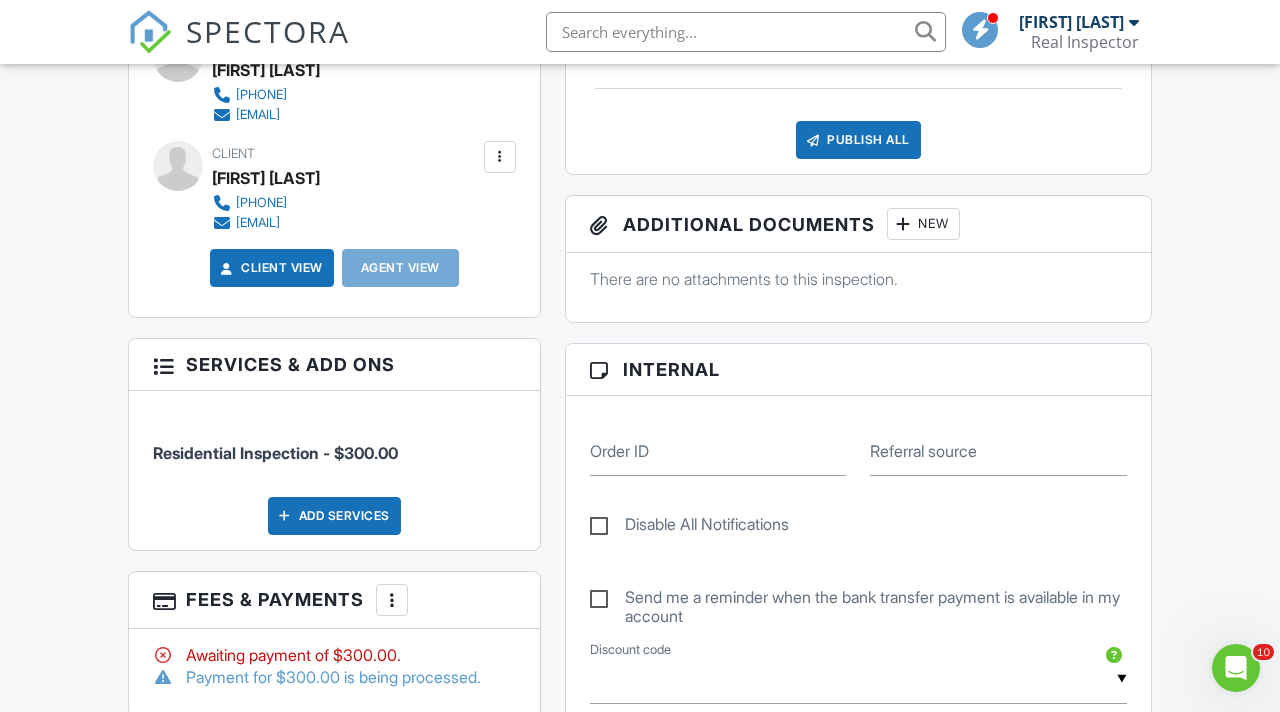 click 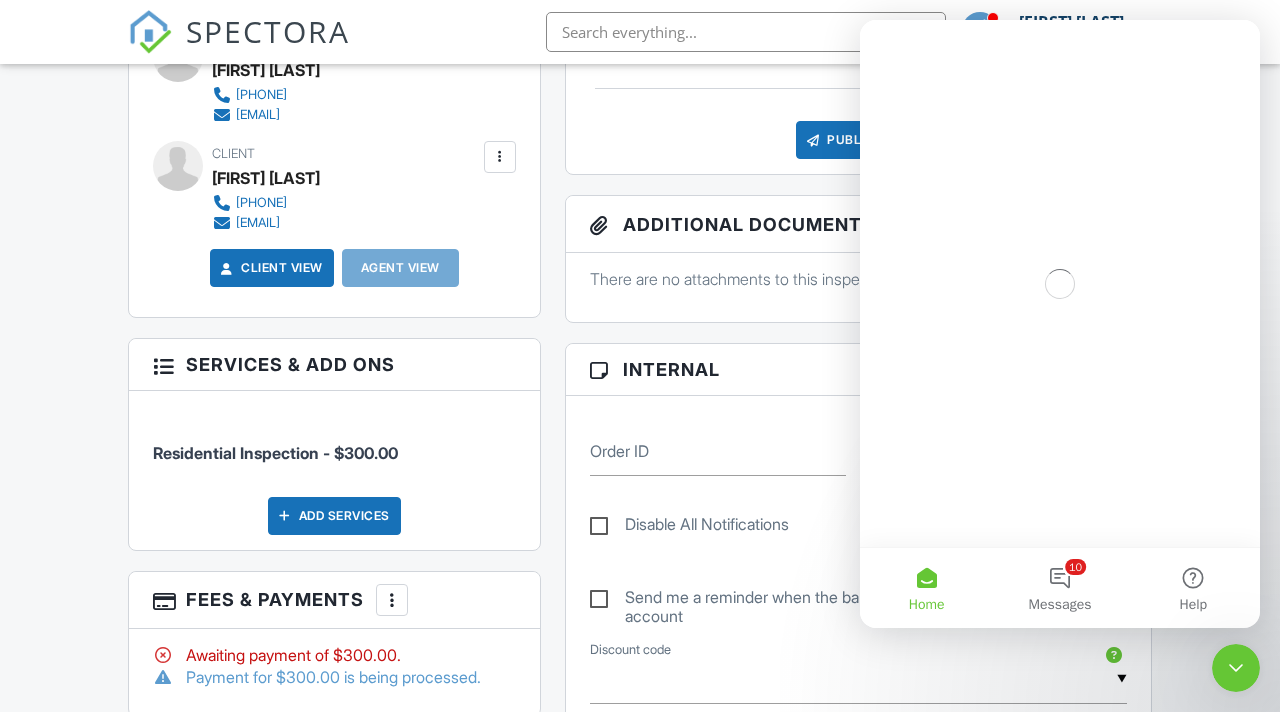 scroll, scrollTop: 0, scrollLeft: 0, axis: both 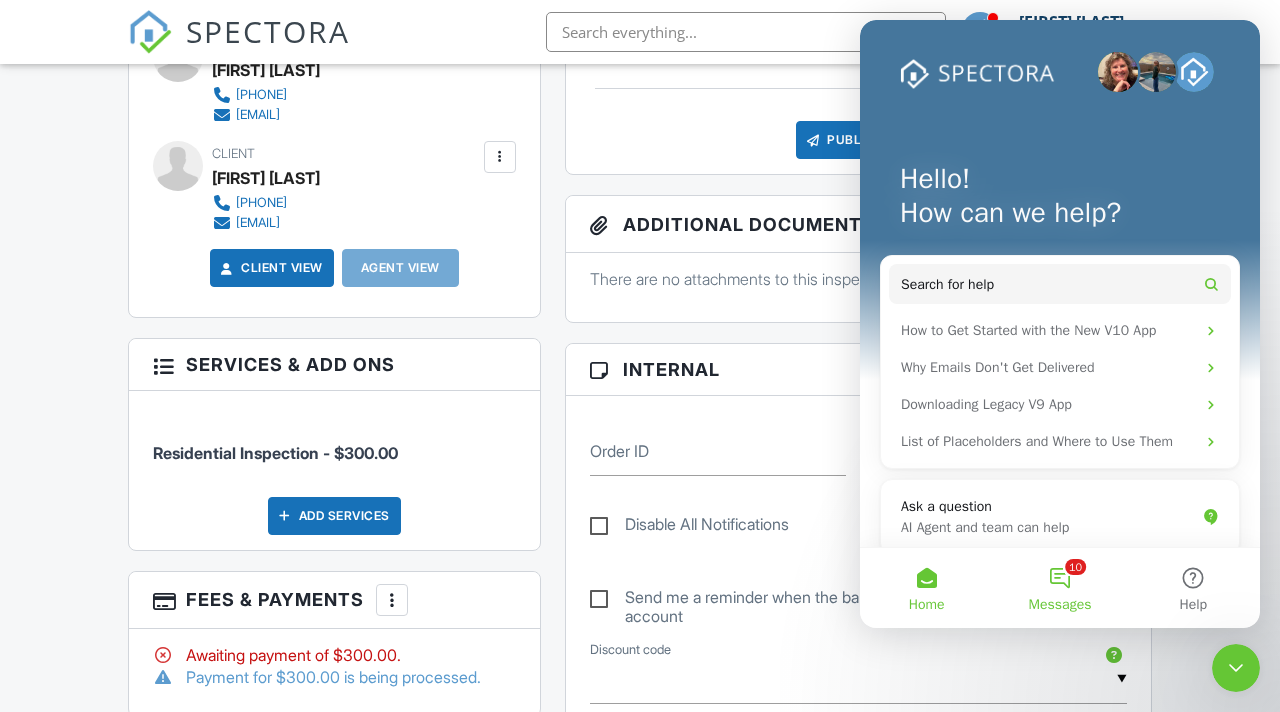 click on "10 Messages" at bounding box center [1059, 588] 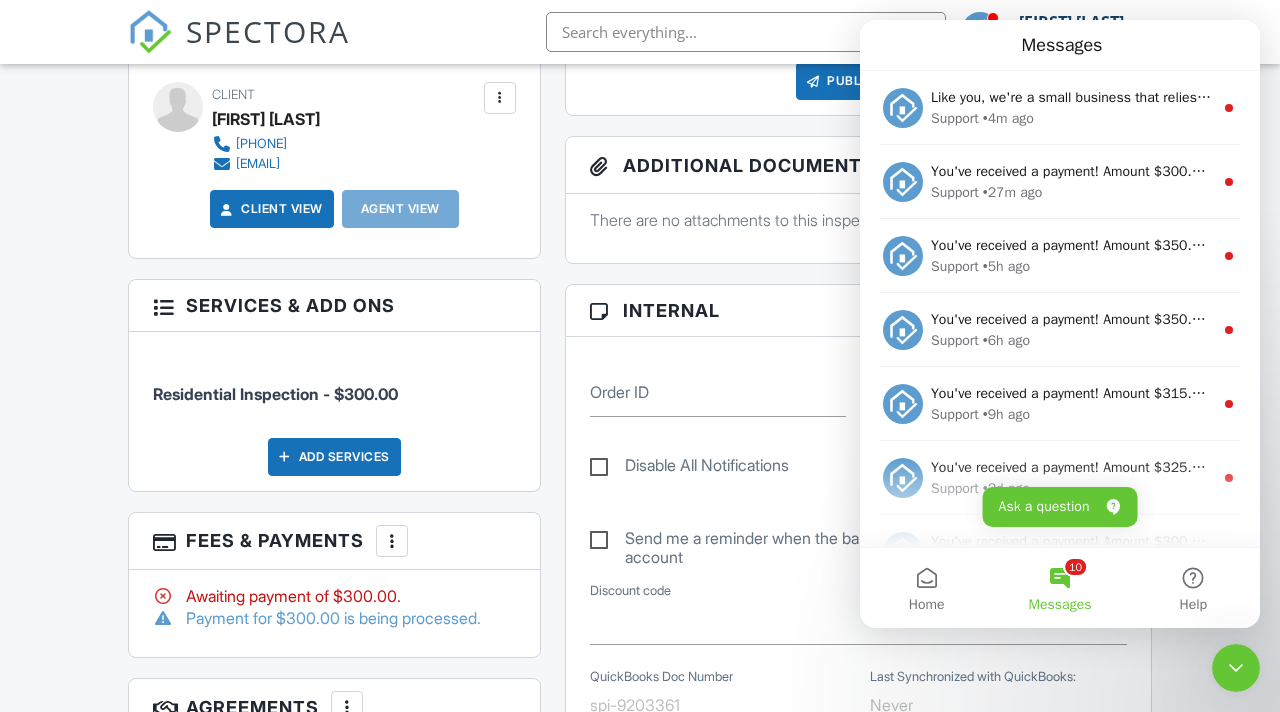 scroll, scrollTop: 731, scrollLeft: 0, axis: vertical 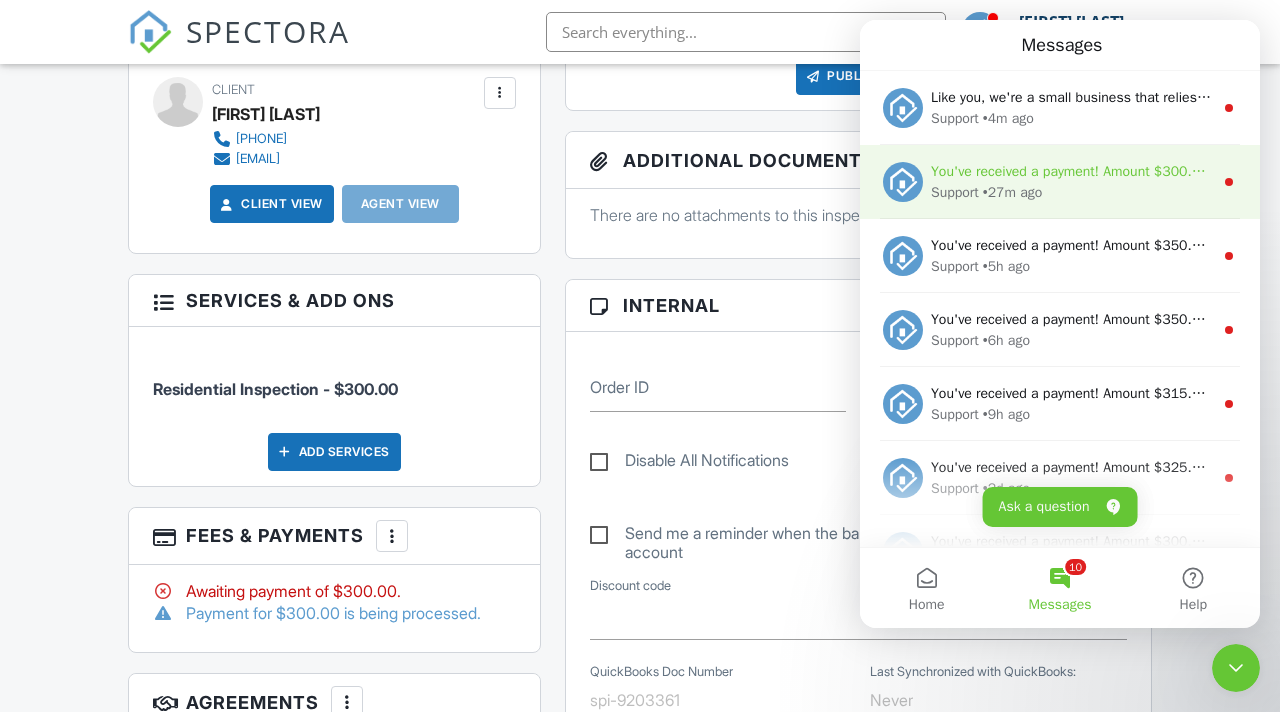 click on "Support •  27m ago" at bounding box center [1072, 192] 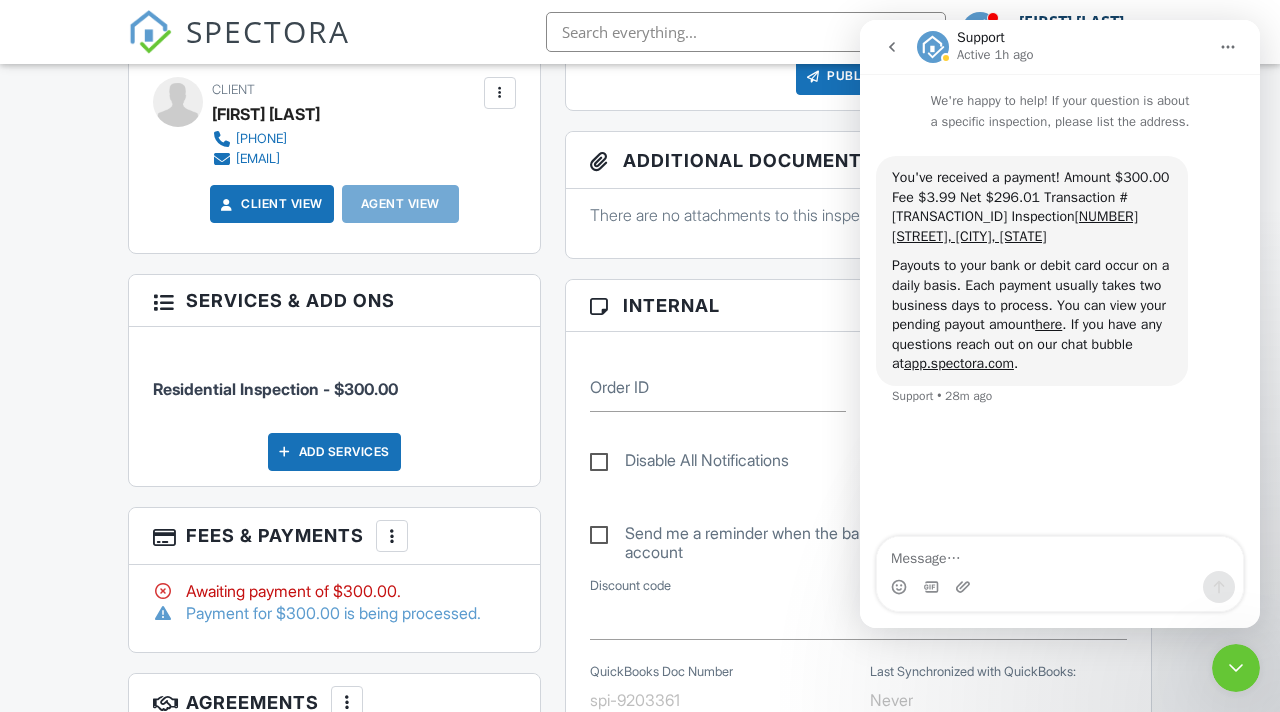 click 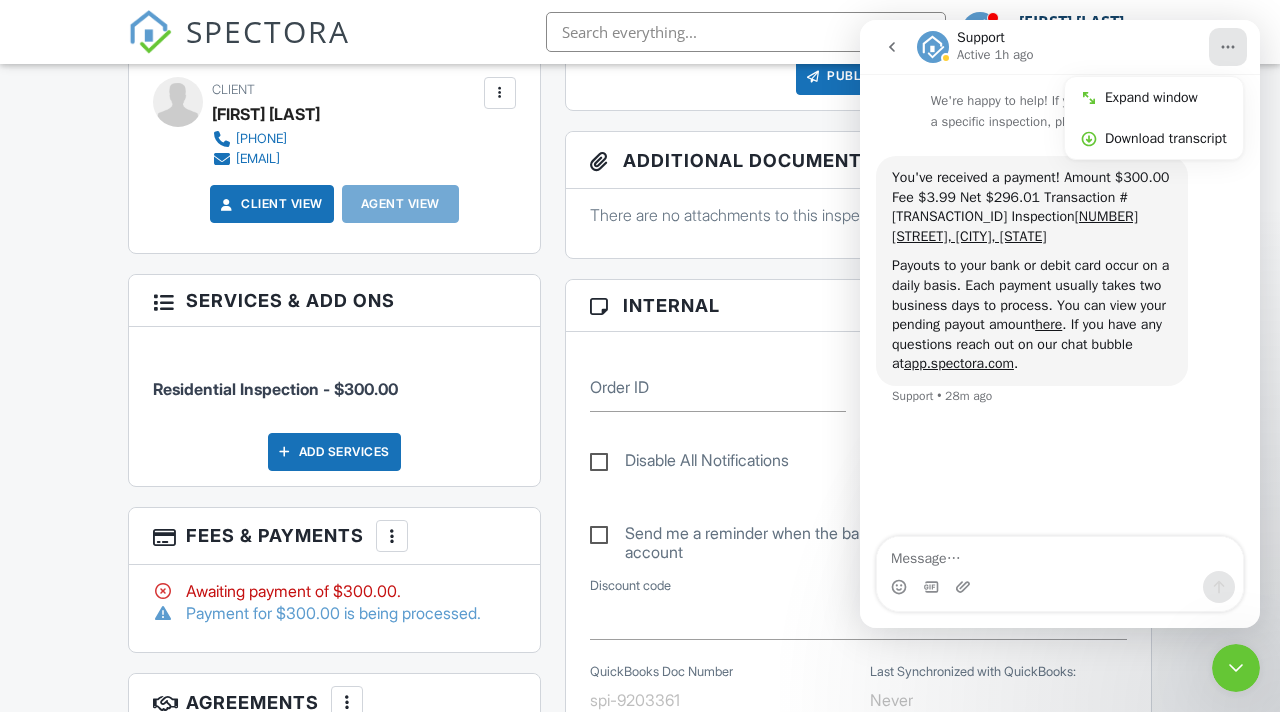 click 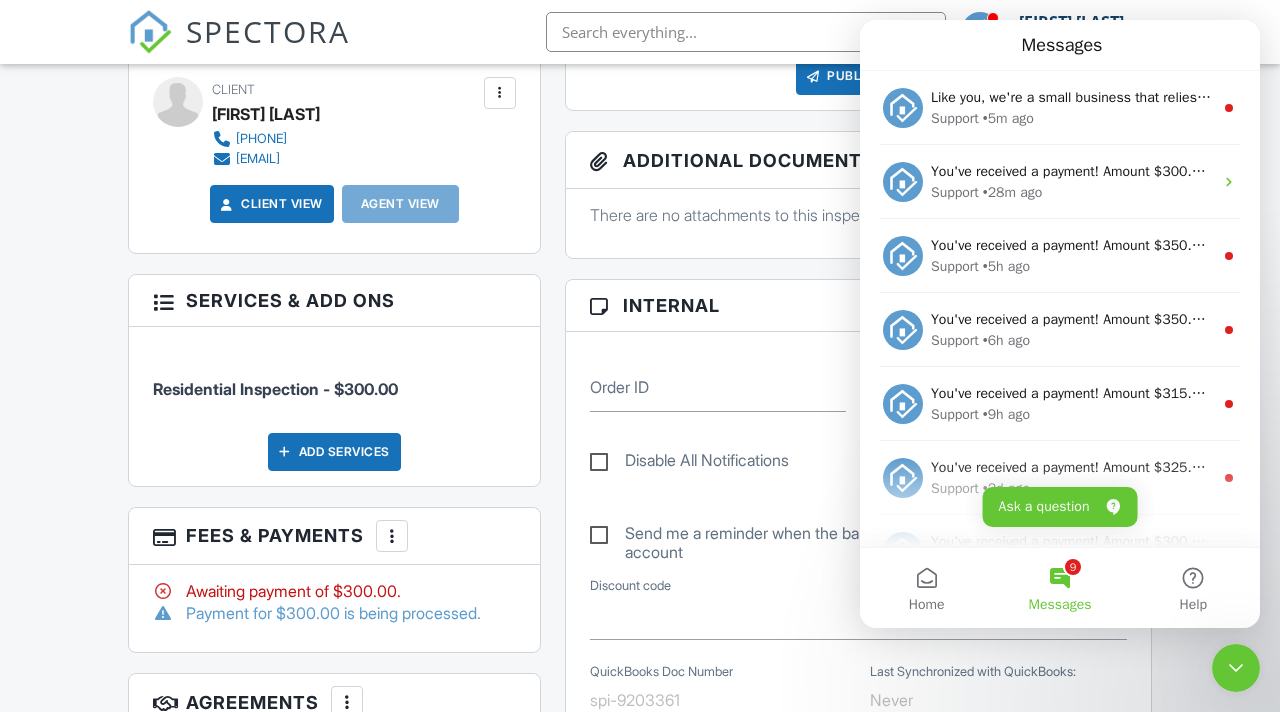 scroll, scrollTop: 0, scrollLeft: 0, axis: both 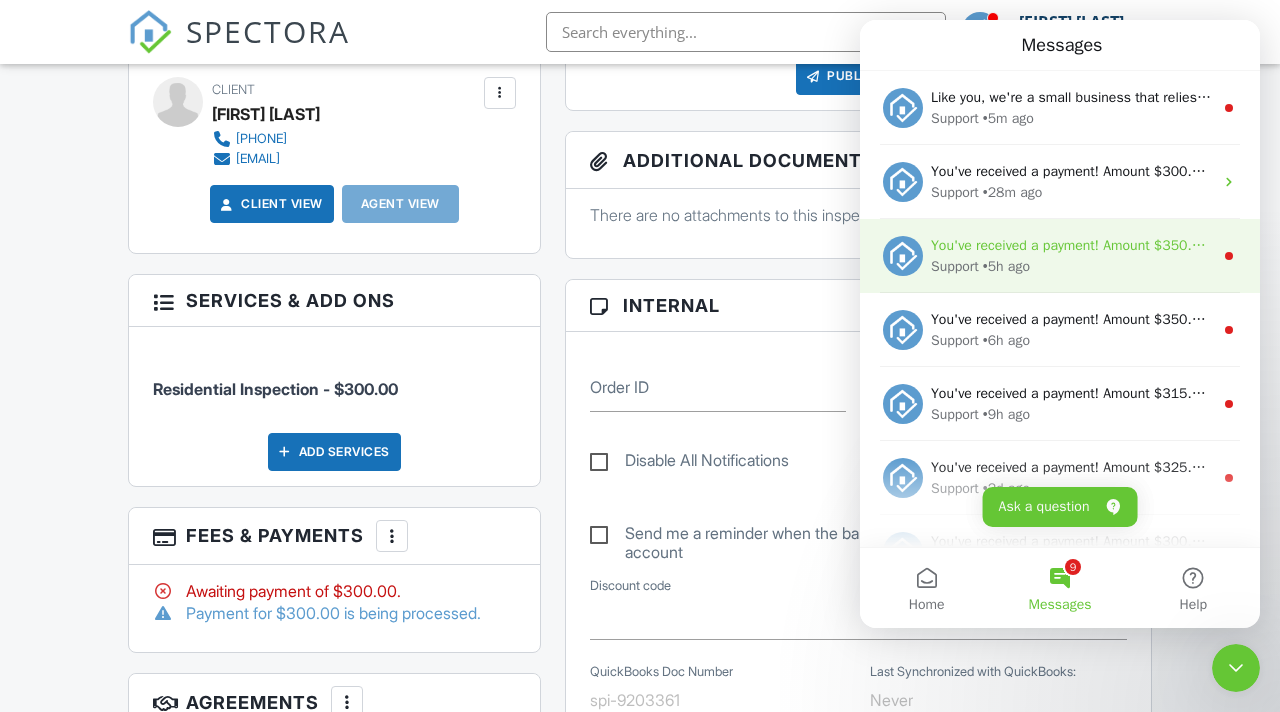 click on "•  5h ago" at bounding box center [1006, 266] 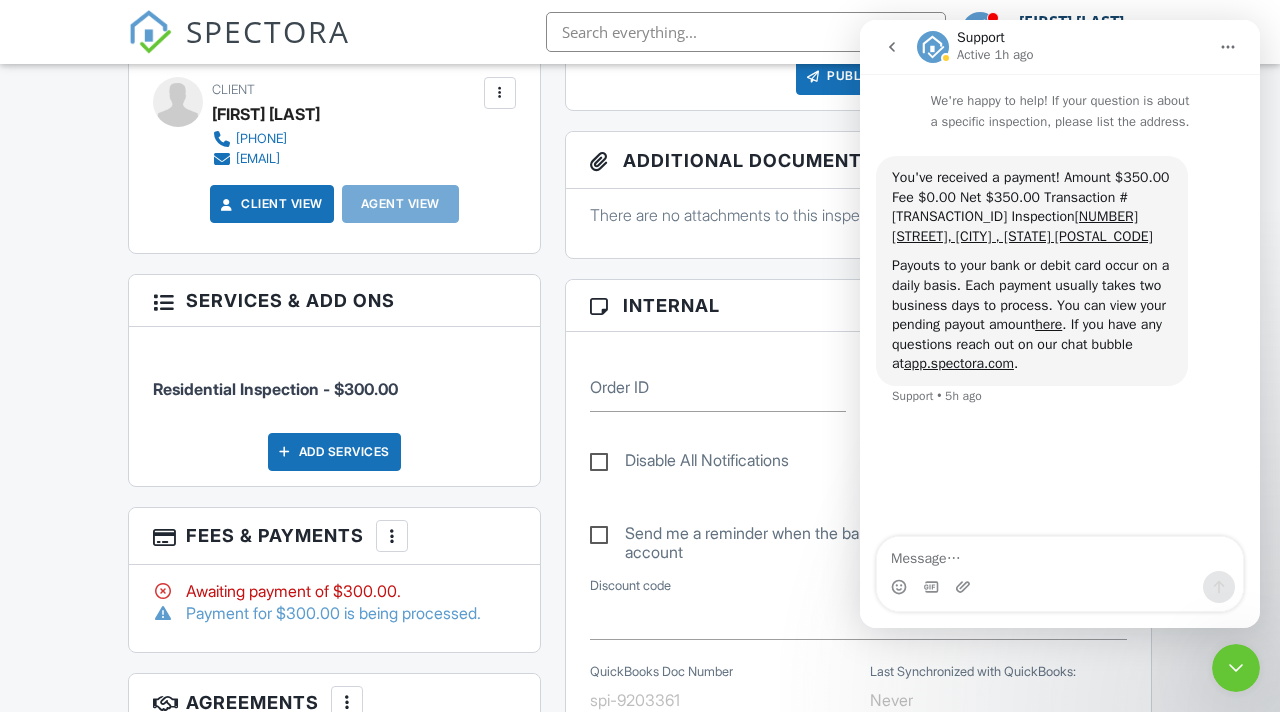 click on "Reports
Locked
Attach
New
Residential Report
InterNACHI Residential Template
Edit
View
Residential Report
InterNACHI Residential Template
This report will be built from your template on 08/02/25  3:00am
Quick Publish
Copy
Build Now
Delete
Publish All
Checking report completion
Publish report?
Before publishing from the web, click "Preview/Publish" in the Report Editor to save your changes ( don't know where that is? ). If this is not clicked, your latest changes may not appear in the report.
This will make this report available to your client and/or agent. It will not send out a notification.
To send an email, use 'Publish All' below or jump into the report and use the 'Publish' button there.
Cancel
Publish
Share archived report
To
Subject
Text
Inline Style XLarge" at bounding box center [858, 788] 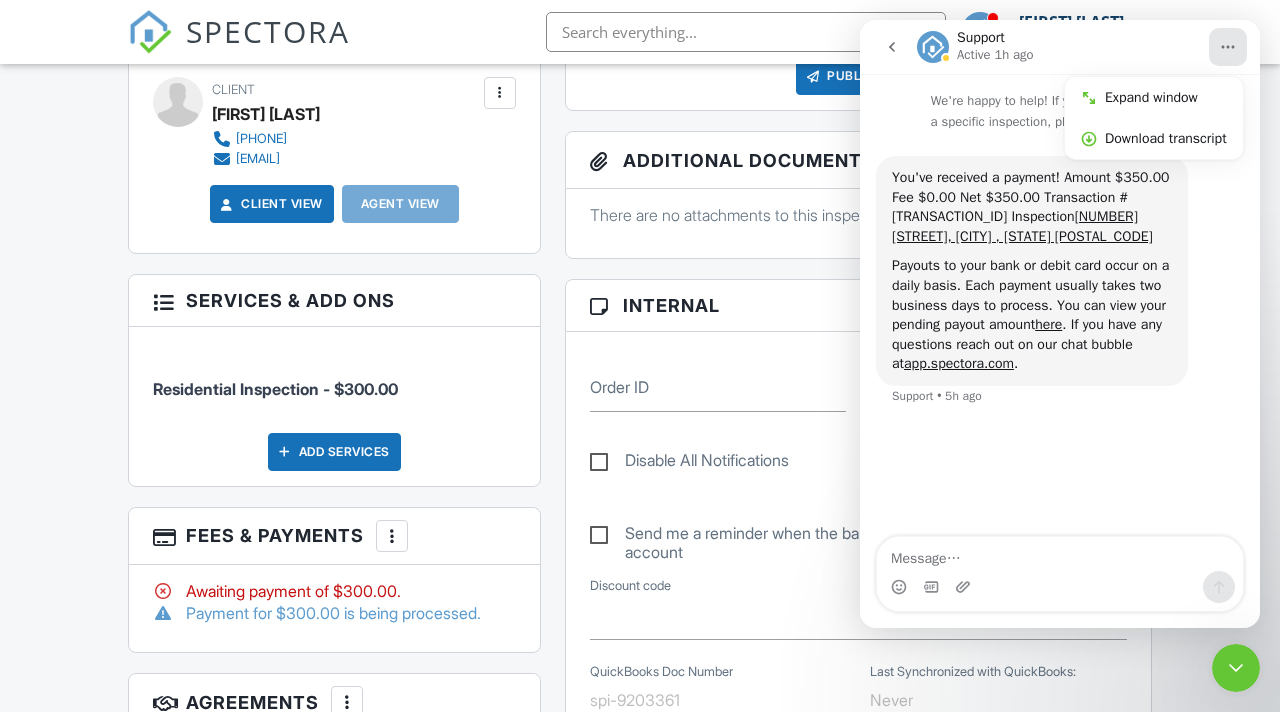 click on "Reports
Locked
Attach
New
Residential Report
InterNACHI Residential Template
Edit
View
Residential Report
InterNACHI Residential Template
This report will be built from your template on 08/02/25  3:00am
Quick Publish
Copy
Build Now
Delete
Publish All
Checking report completion
Publish report?
Before publishing from the web, click "Preview/Publish" in the Report Editor to save your changes ( don't know where that is? ). If this is not clicked, your latest changes may not appear in the report.
This will make this report available to your client and/or agent. It will not send out a notification.
To send an email, use 'Publish All' below or jump into the report and use the 'Publish' button there.
Cancel
Publish
Share archived report
To
Subject
Text
Inline Style XLarge" at bounding box center [858, 788] 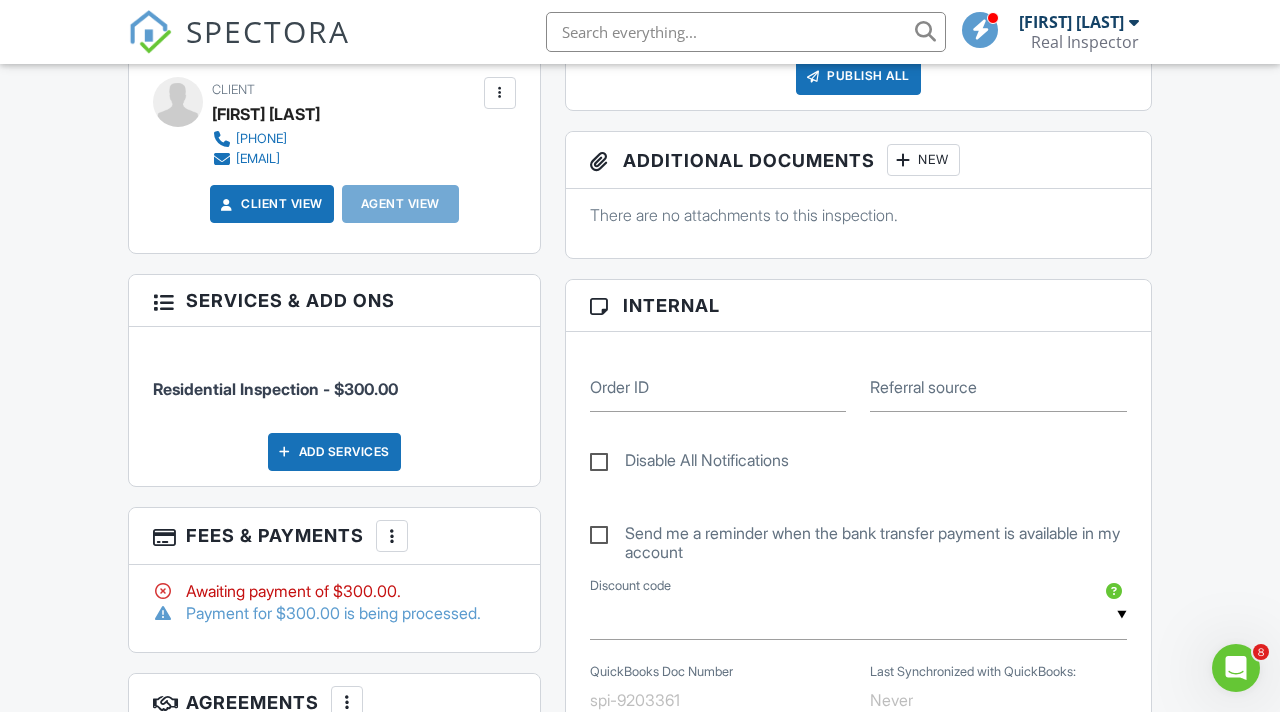 scroll, scrollTop: 0, scrollLeft: 0, axis: both 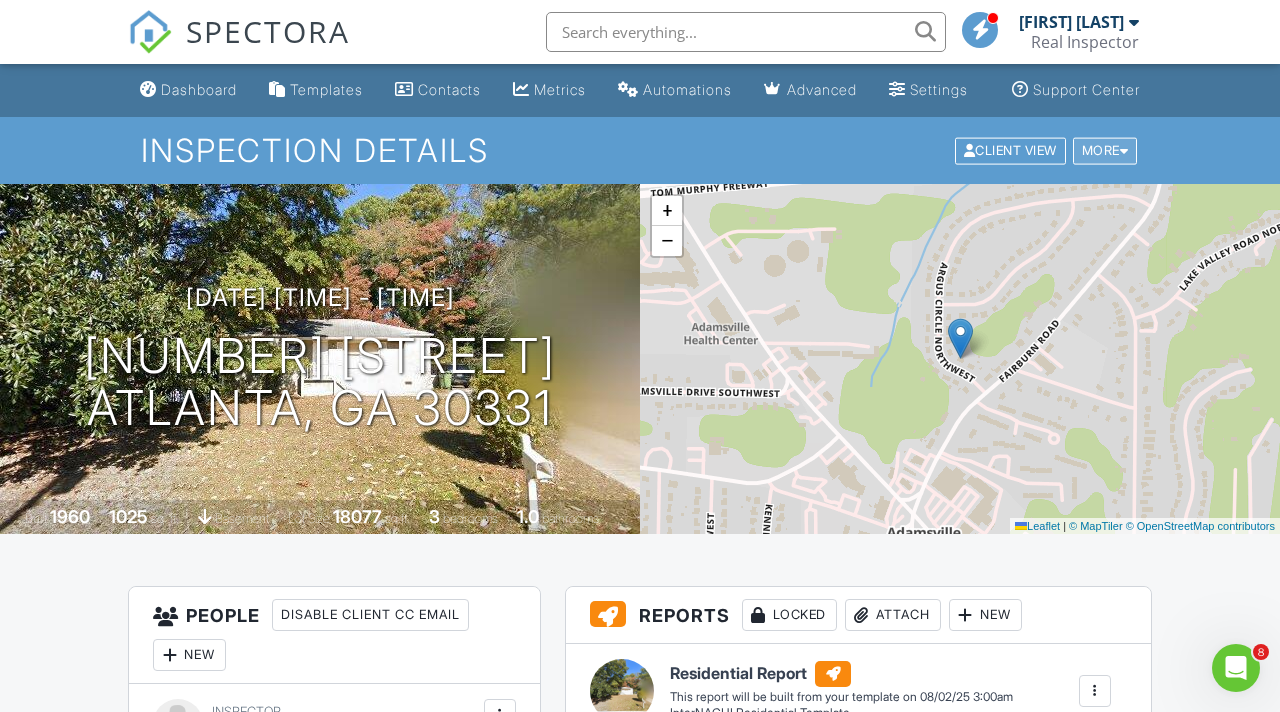 click at bounding box center [1124, 150] 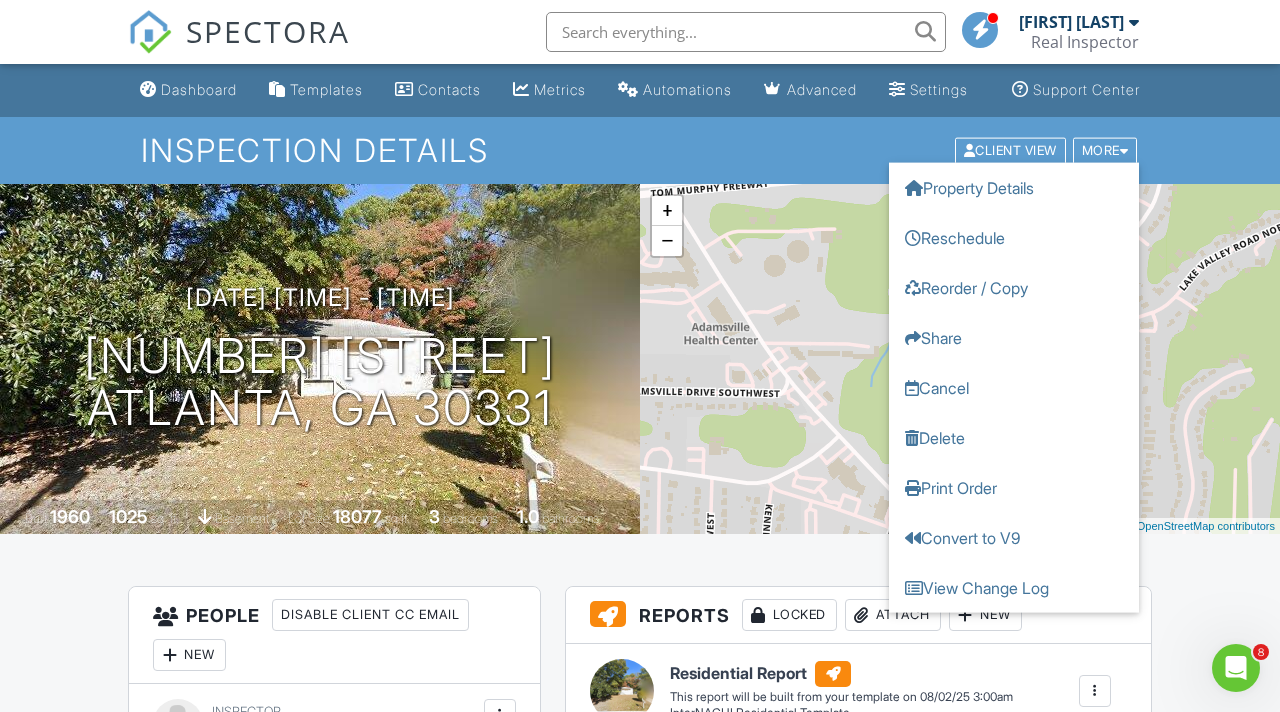 click on "Inspection Details
Client View
More
Property Details
Reschedule
Reorder / Copy
Share
Cancel
Delete
Print Order
Convert to V9
View Change Log" at bounding box center [640, 150] 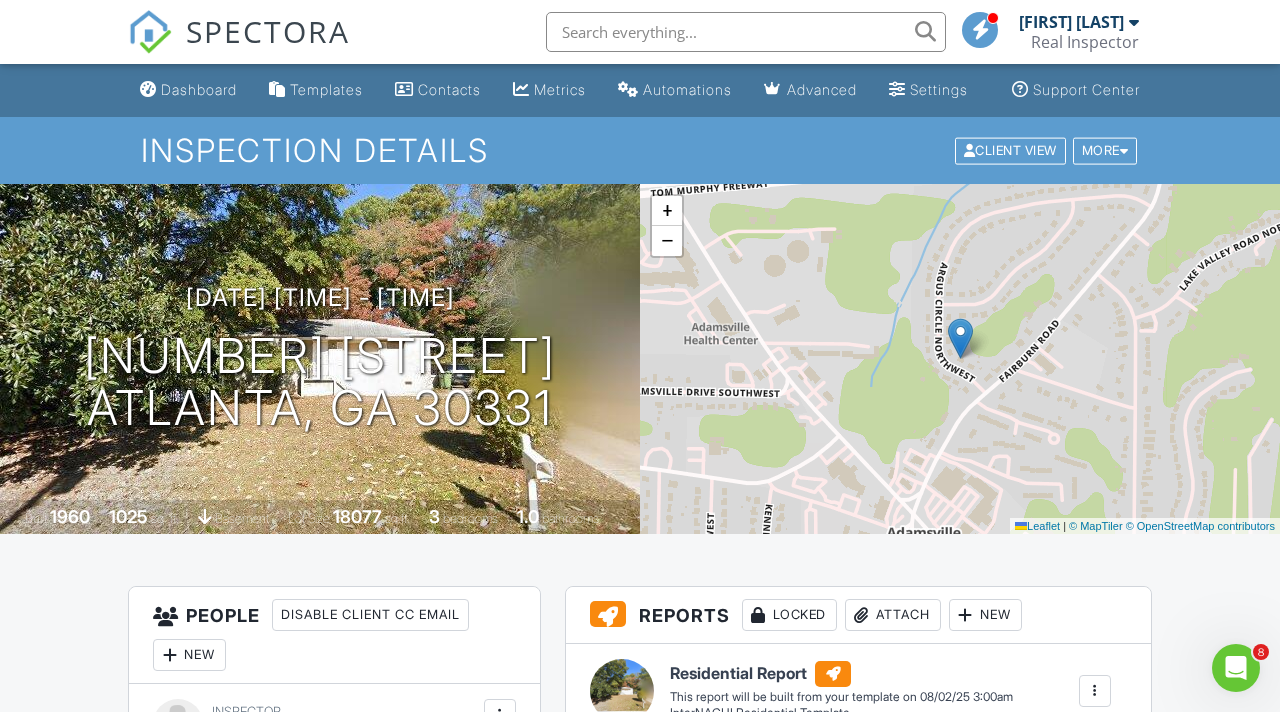 click on "Dashboard" at bounding box center (199, 89) 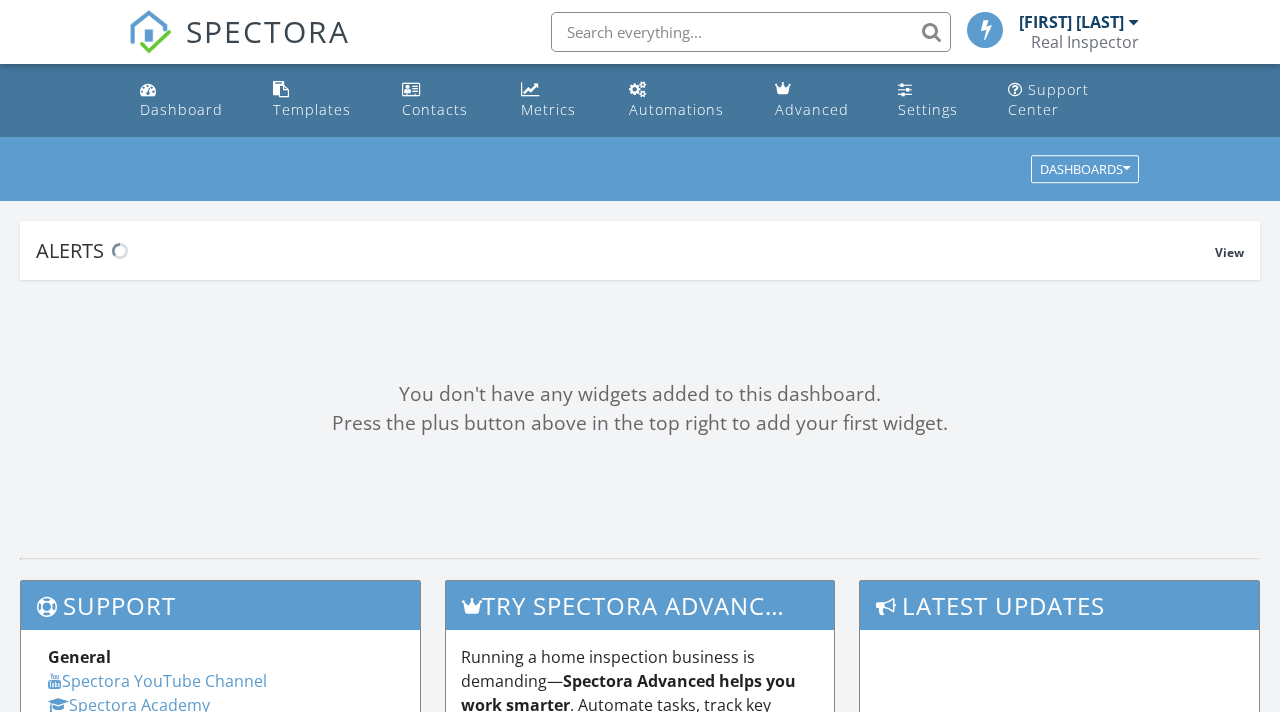 scroll, scrollTop: 0, scrollLeft: 0, axis: both 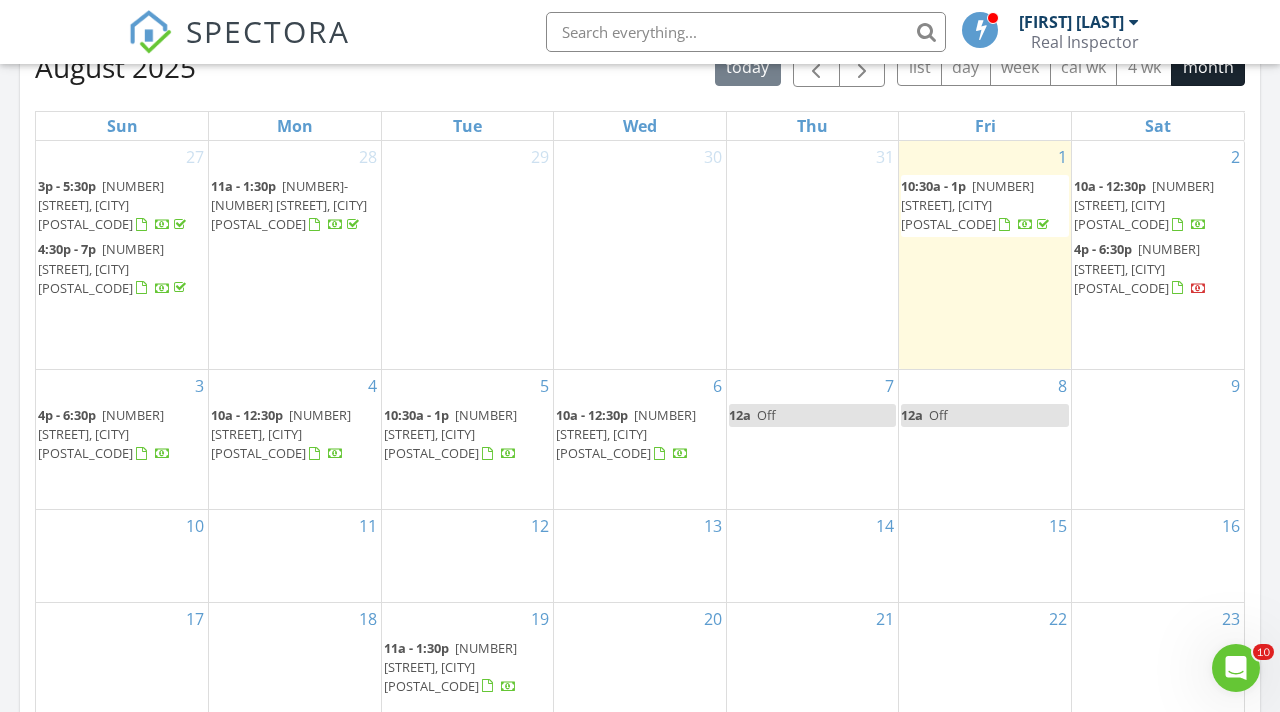click on "[NUMBER]
[TIME]
[NUMBER] [STREET], [CITY] [POSTAL_CODE]" at bounding box center [640, 439] 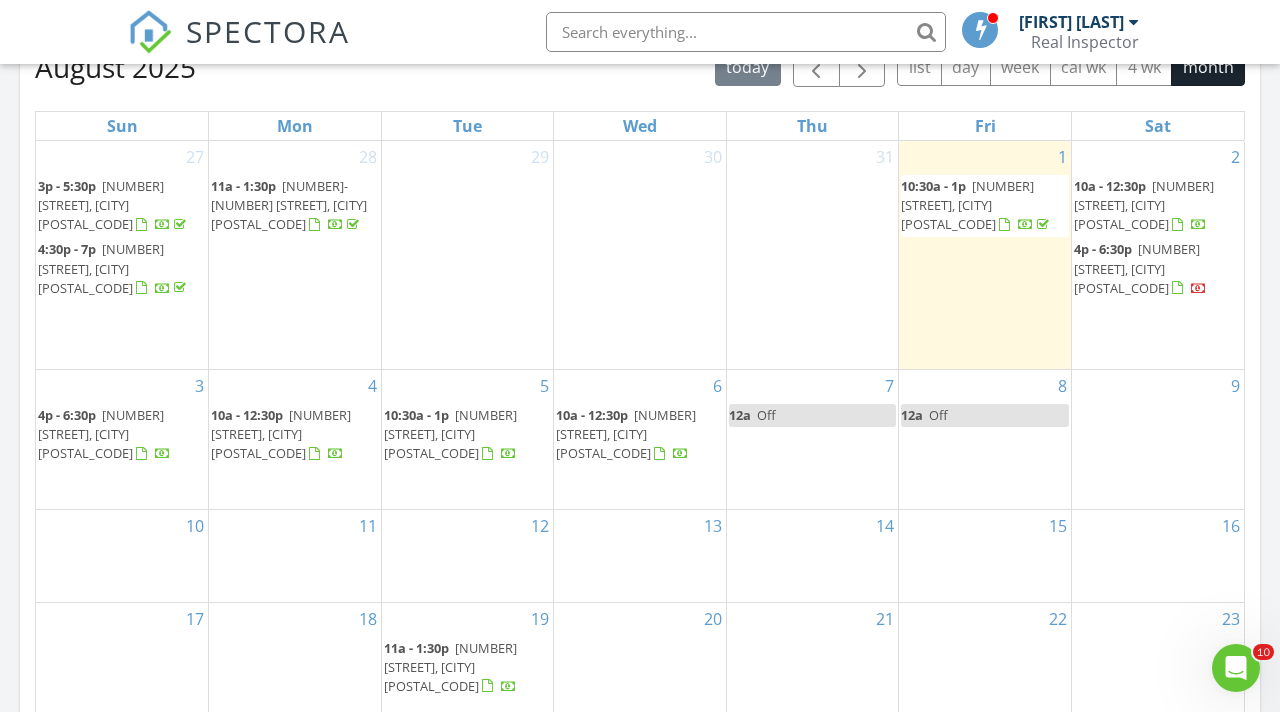 scroll, scrollTop: 994, scrollLeft: 0, axis: vertical 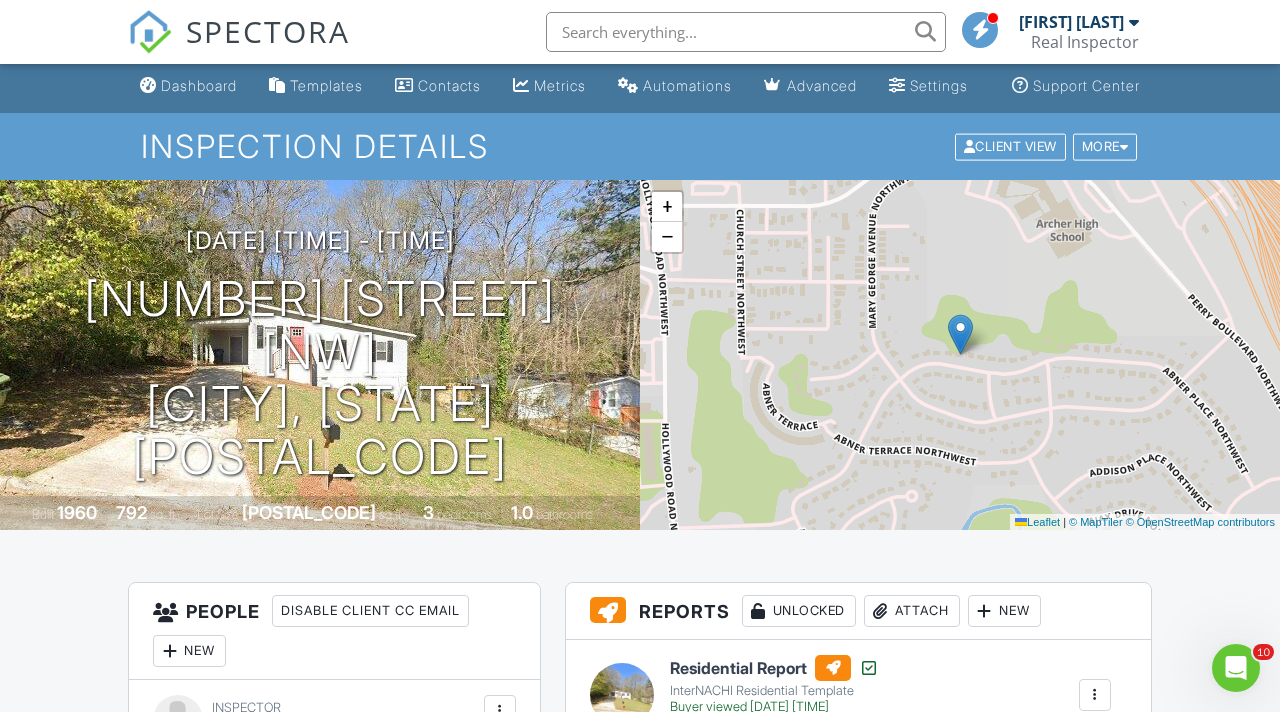click on "Dashboard" at bounding box center (199, 85) 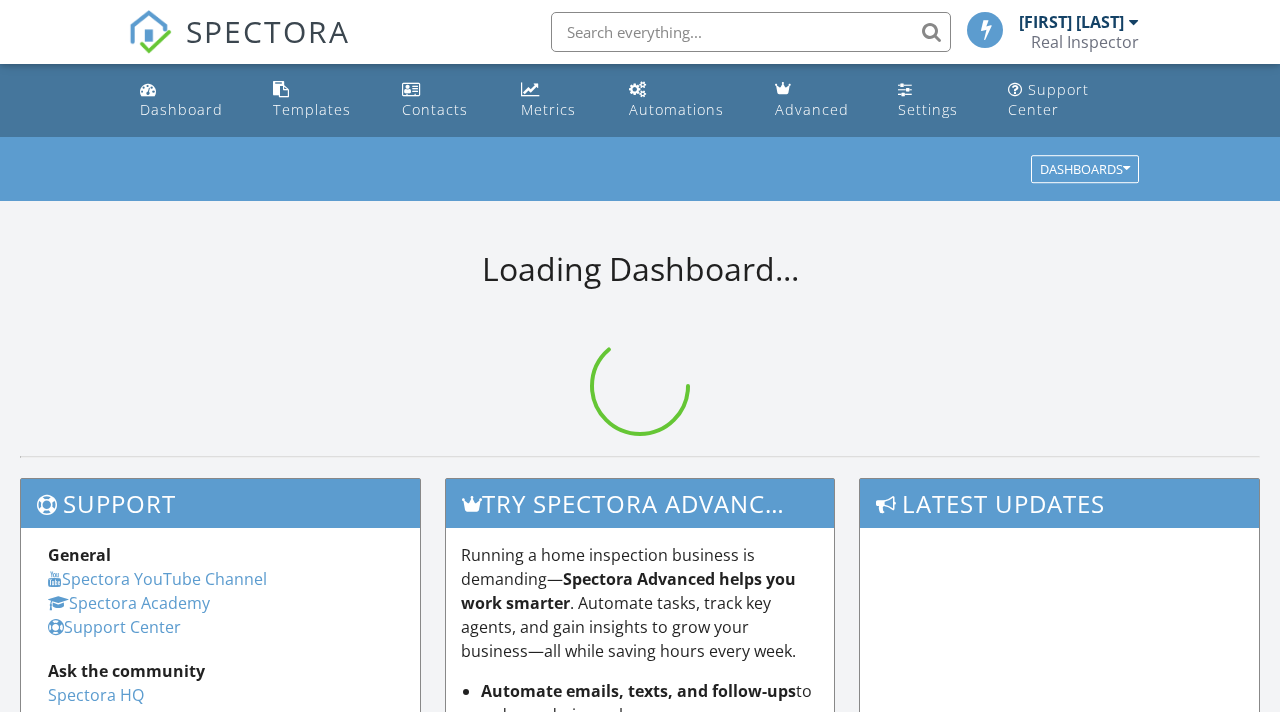 scroll, scrollTop: 0, scrollLeft: 0, axis: both 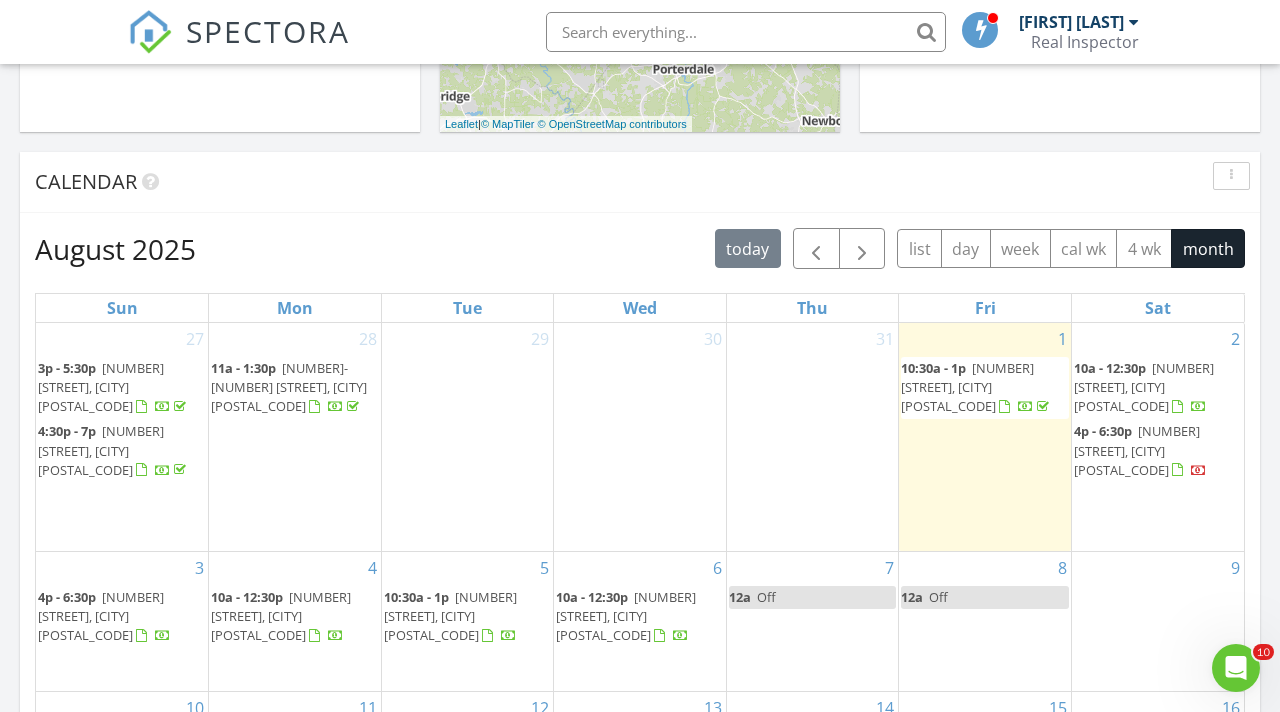 click on "Calendar" at bounding box center [86, 181] 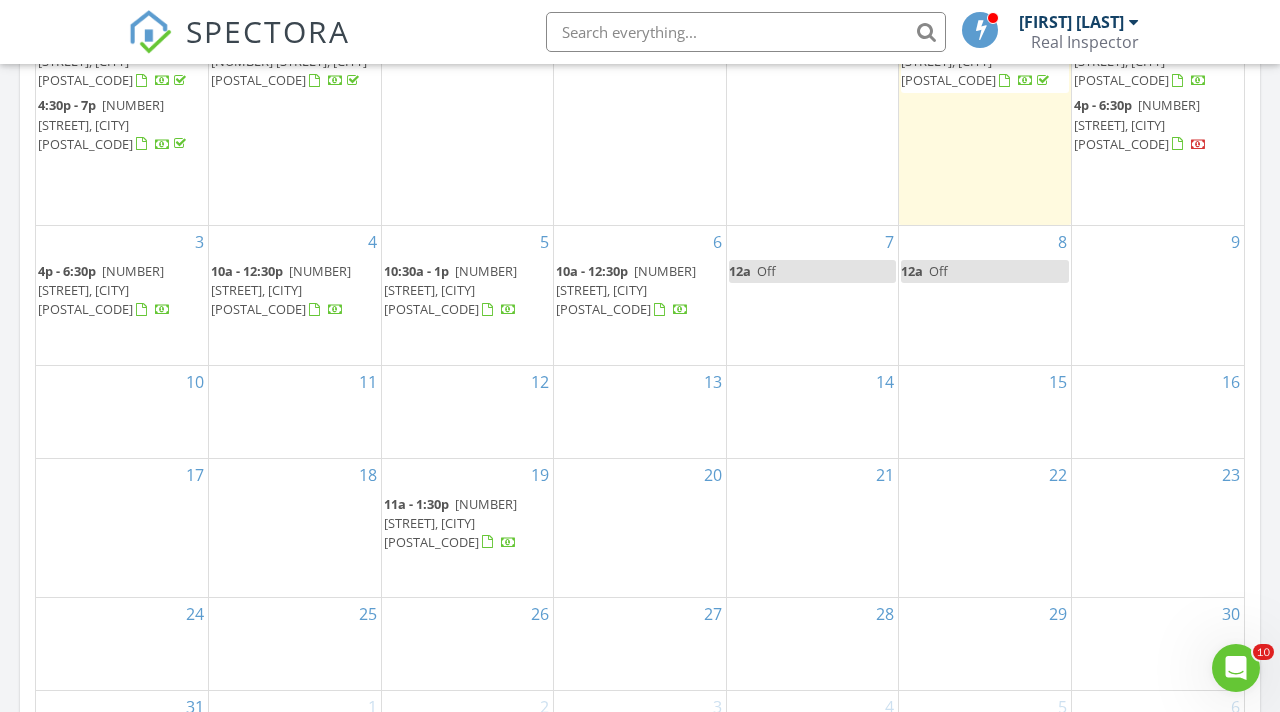 scroll, scrollTop: 1072, scrollLeft: 0, axis: vertical 